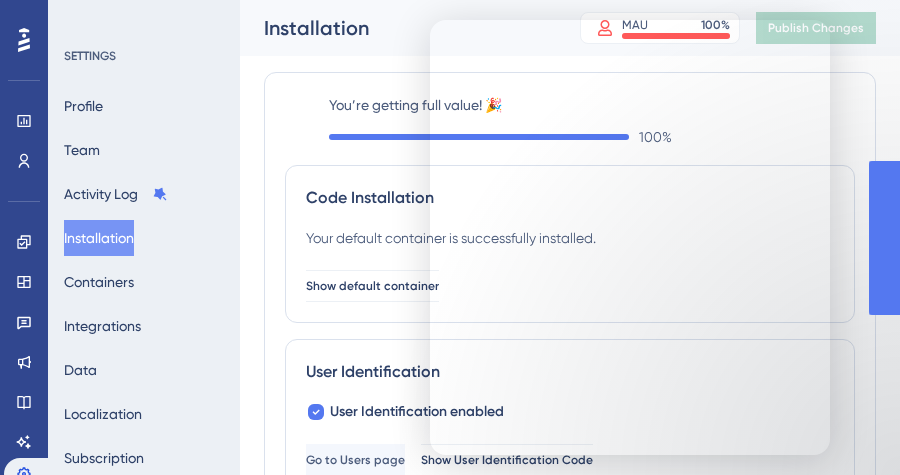 scroll, scrollTop: 0, scrollLeft: 0, axis: both 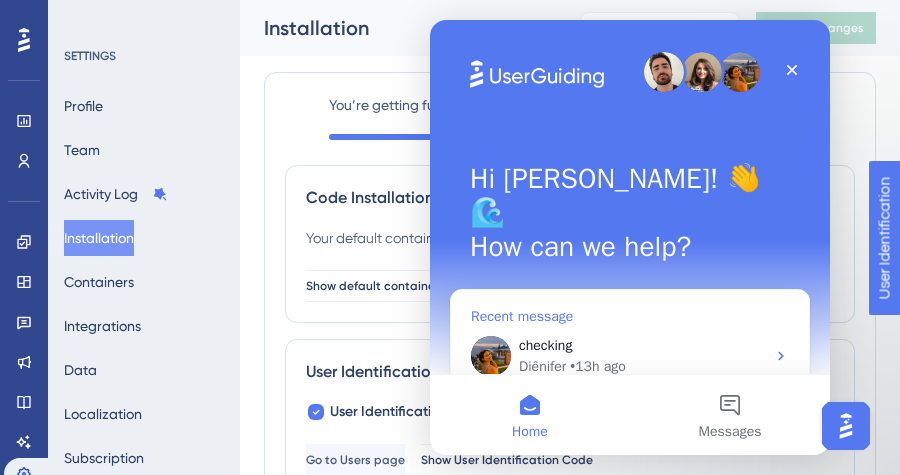 click on "checking Diênifer •  13h ago" at bounding box center (630, 356) 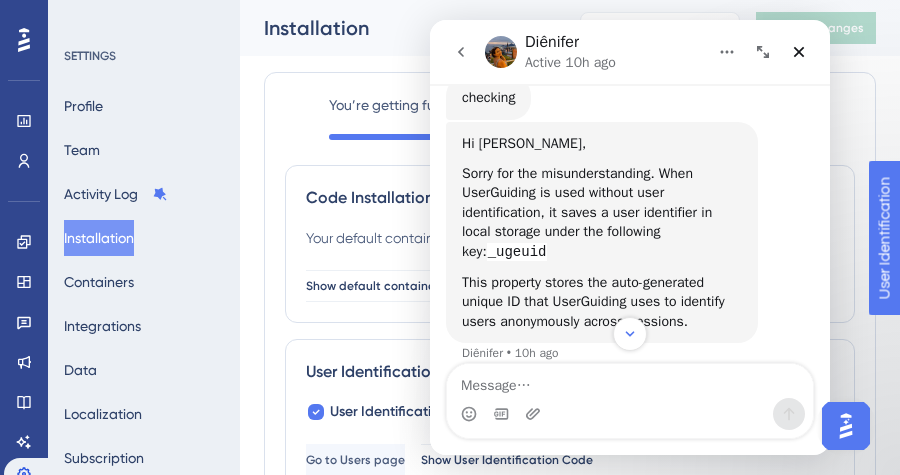 scroll, scrollTop: 4130, scrollLeft: 0, axis: vertical 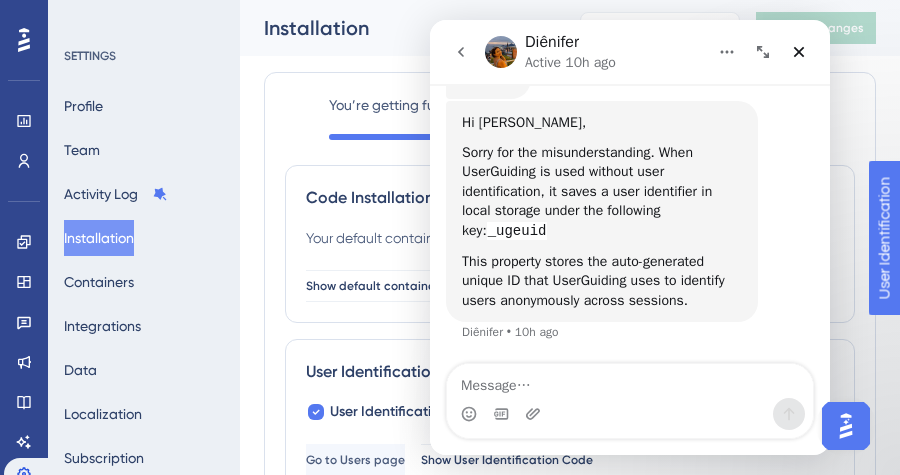 click on "Sorry for the misunderstanding. When UserGuiding is used without user identification, it saves a user identifier in local storage under the following key:  _ugeuid" at bounding box center (602, 192) 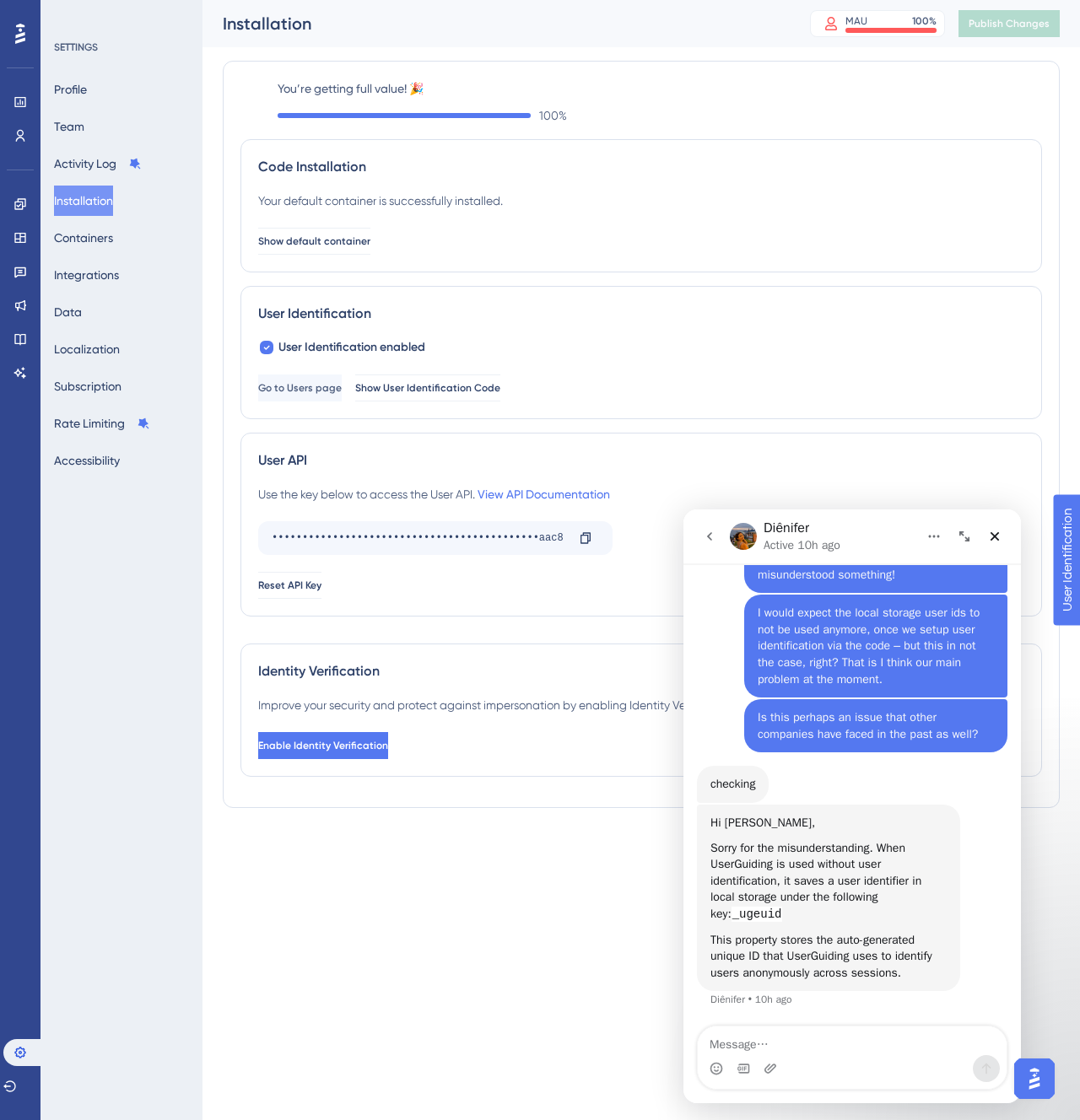 scroll, scrollTop: 3286, scrollLeft: 0, axis: vertical 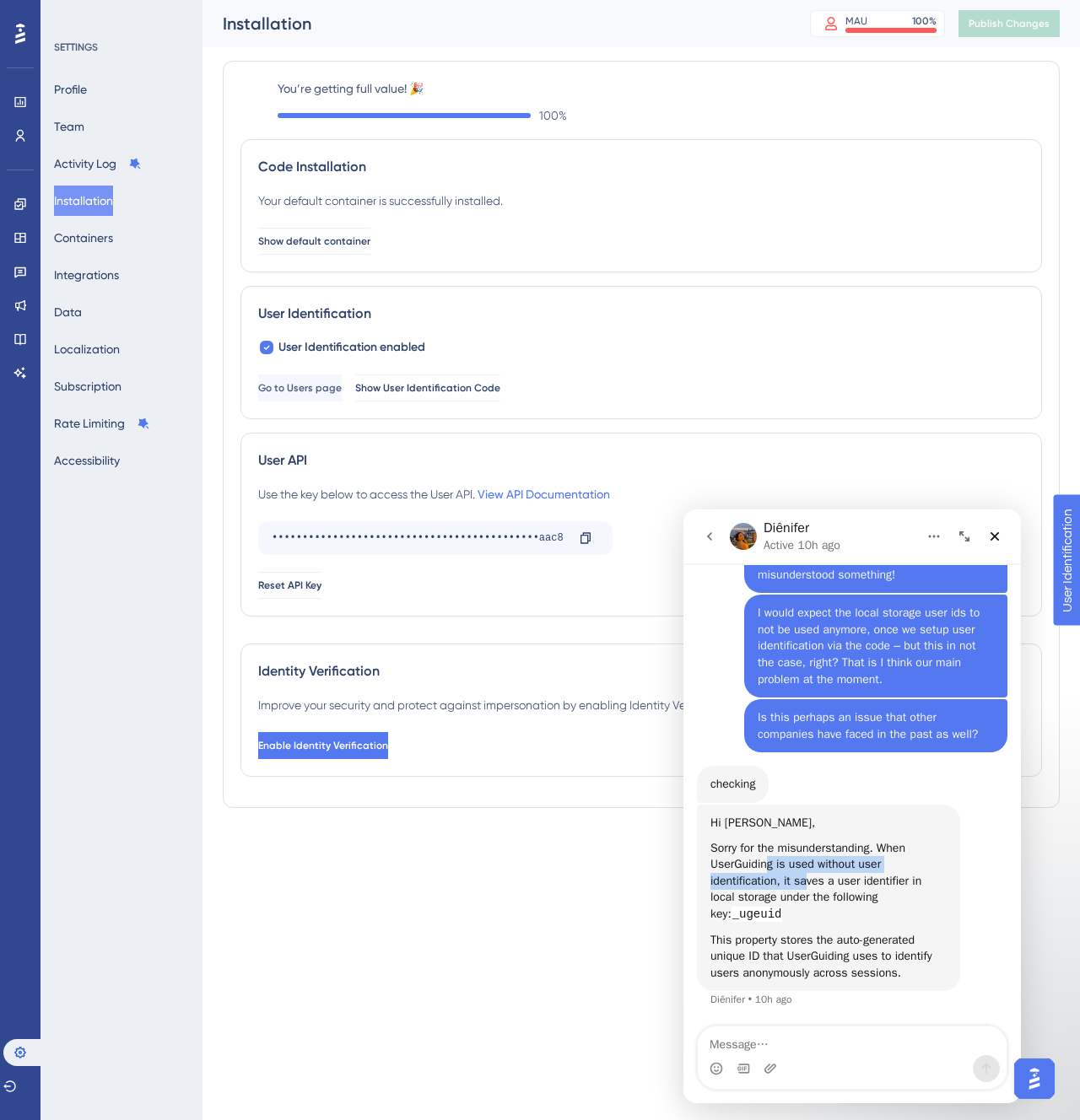 drag, startPoint x: 772, startPoint y: 861, endPoint x: 809, endPoint y: 887, distance: 45.221676 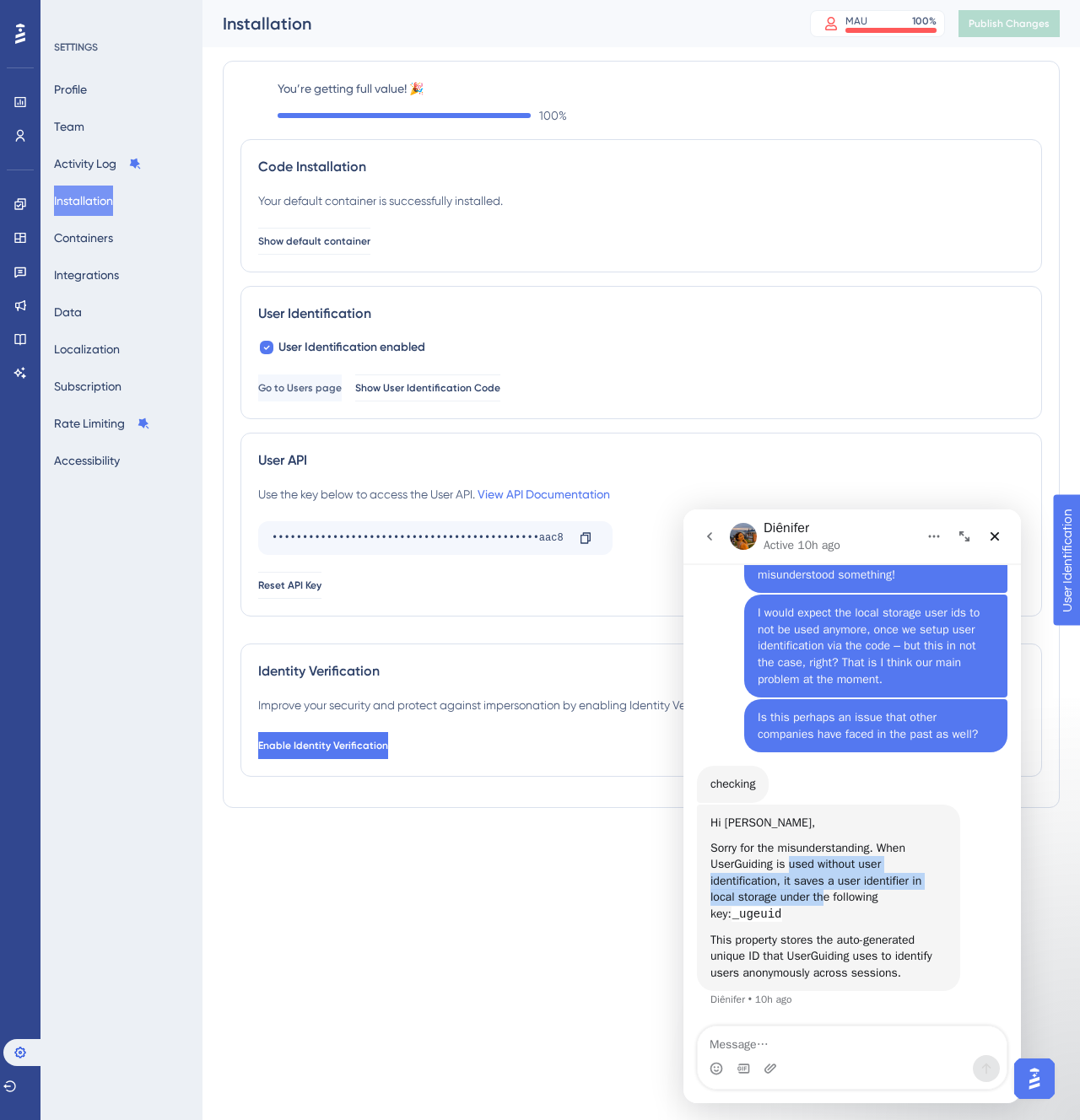 drag, startPoint x: 829, startPoint y: 901, endPoint x: 792, endPoint y: 857, distance: 57.48913 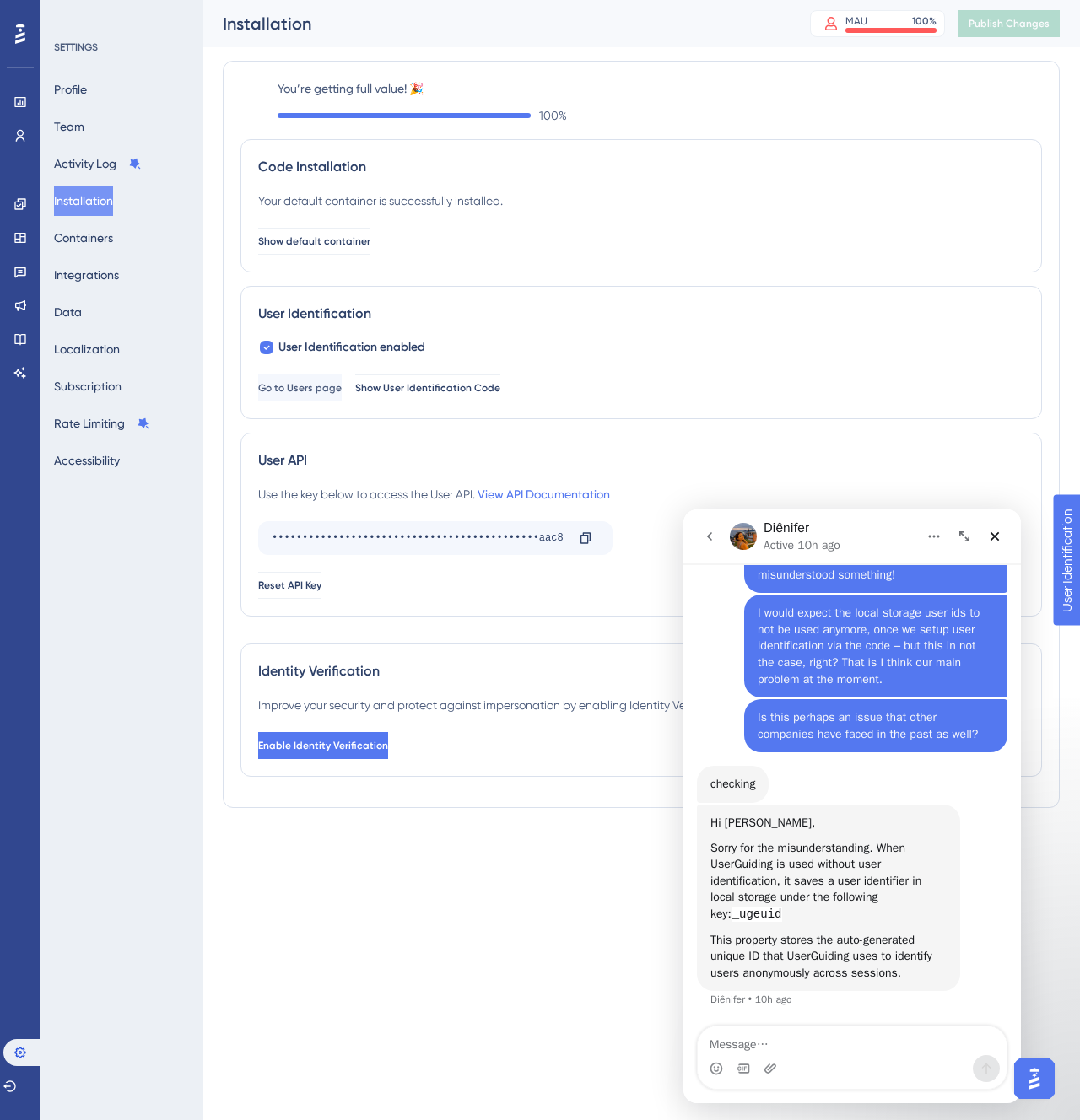 drag, startPoint x: 791, startPoint y: 875, endPoint x: 814, endPoint y: 929, distance: 58.694122 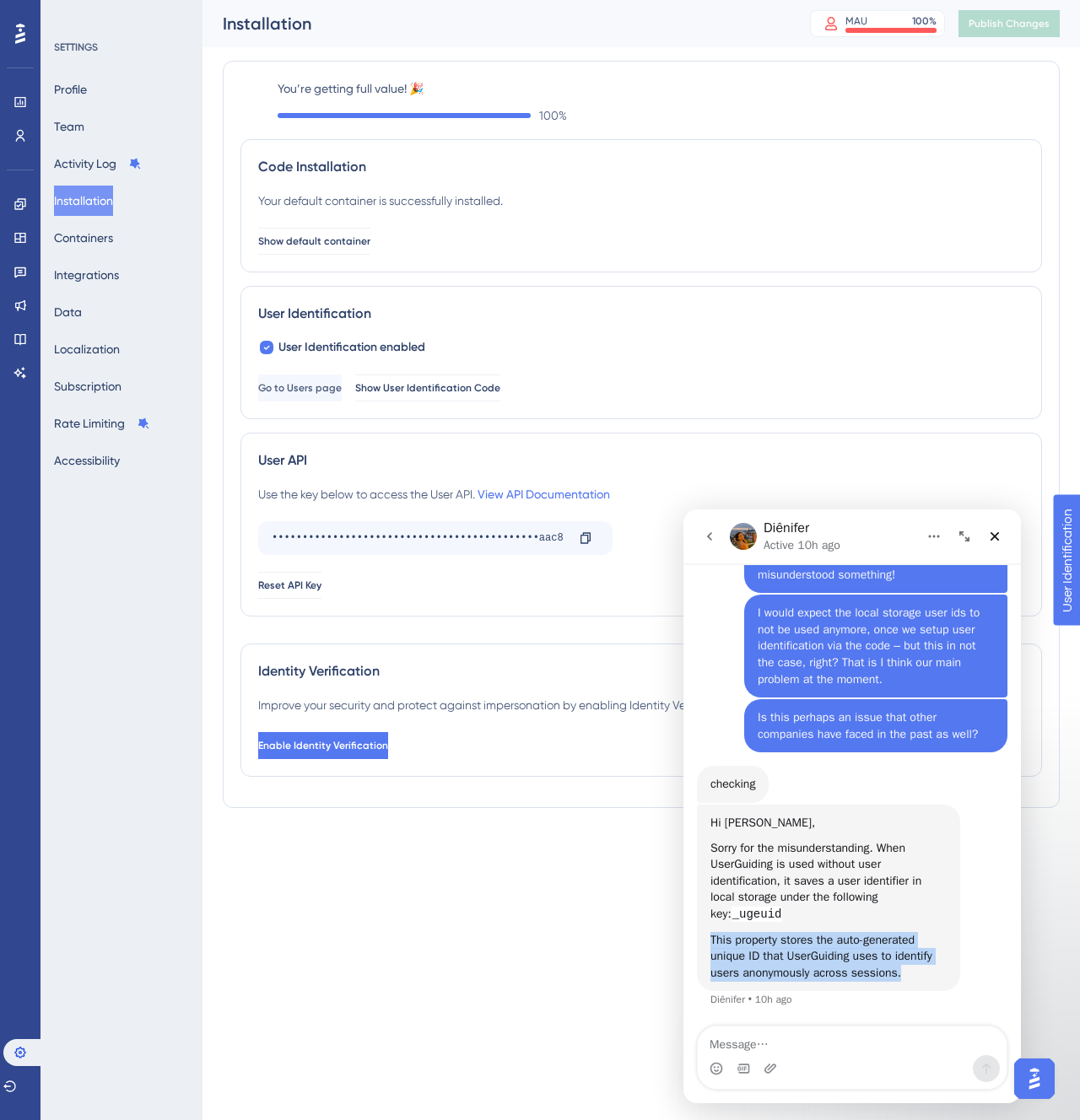 drag, startPoint x: 821, startPoint y: 982, endPoint x: 796, endPoint y: 913, distance: 73.38937 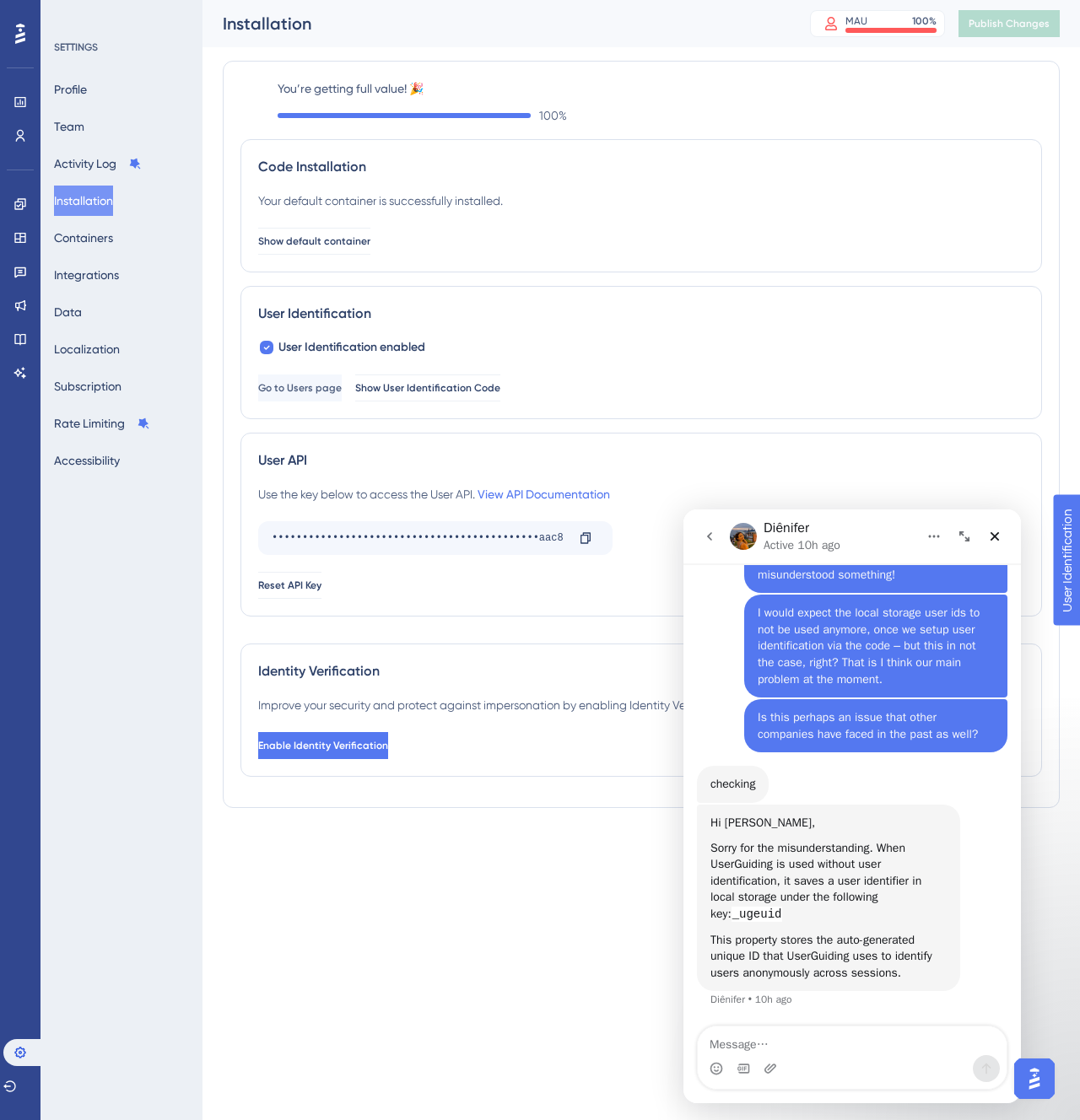 click on "_ugeuid" at bounding box center [757, 914] 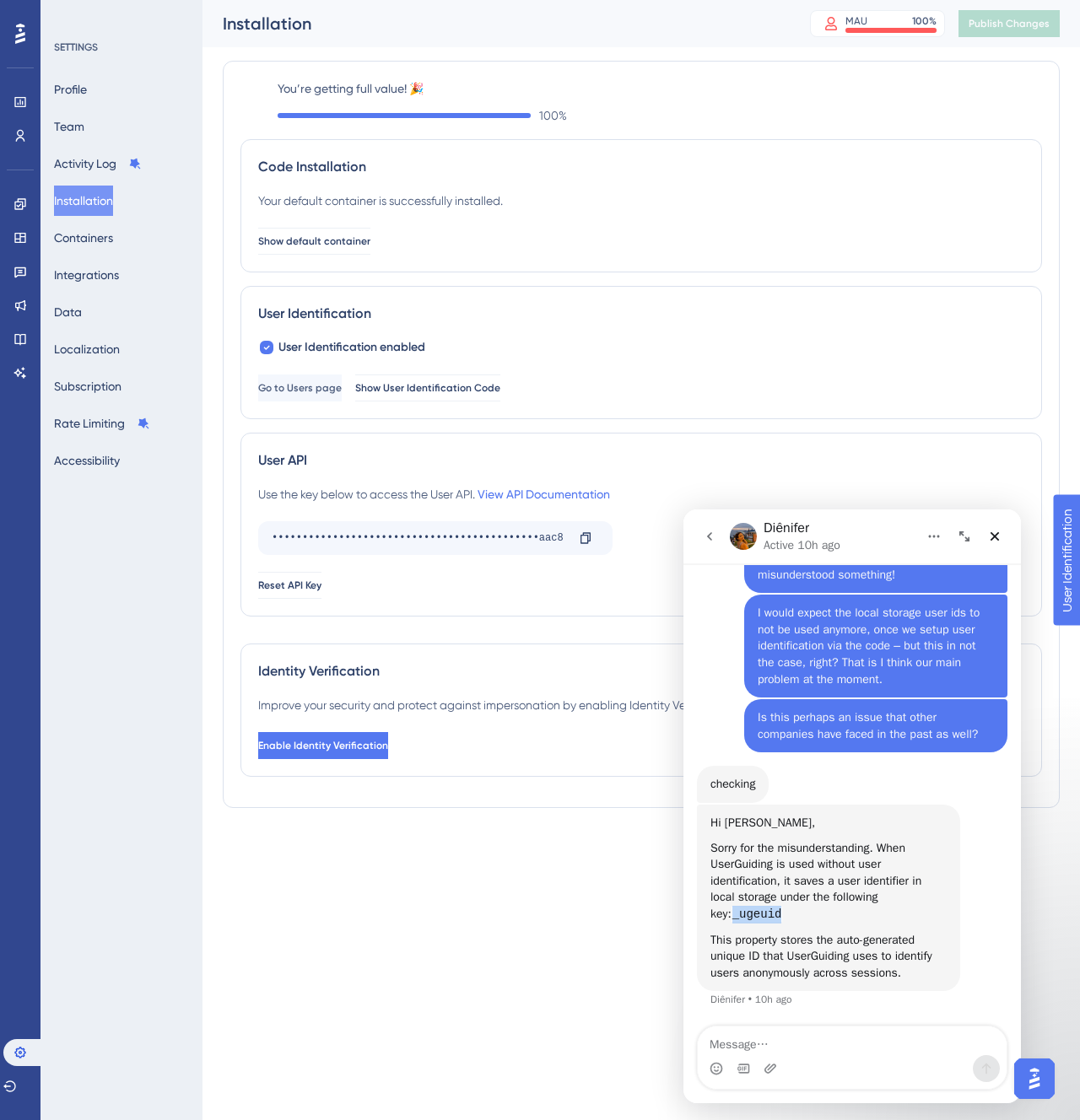 click on "_ugeuid" at bounding box center (757, 914) 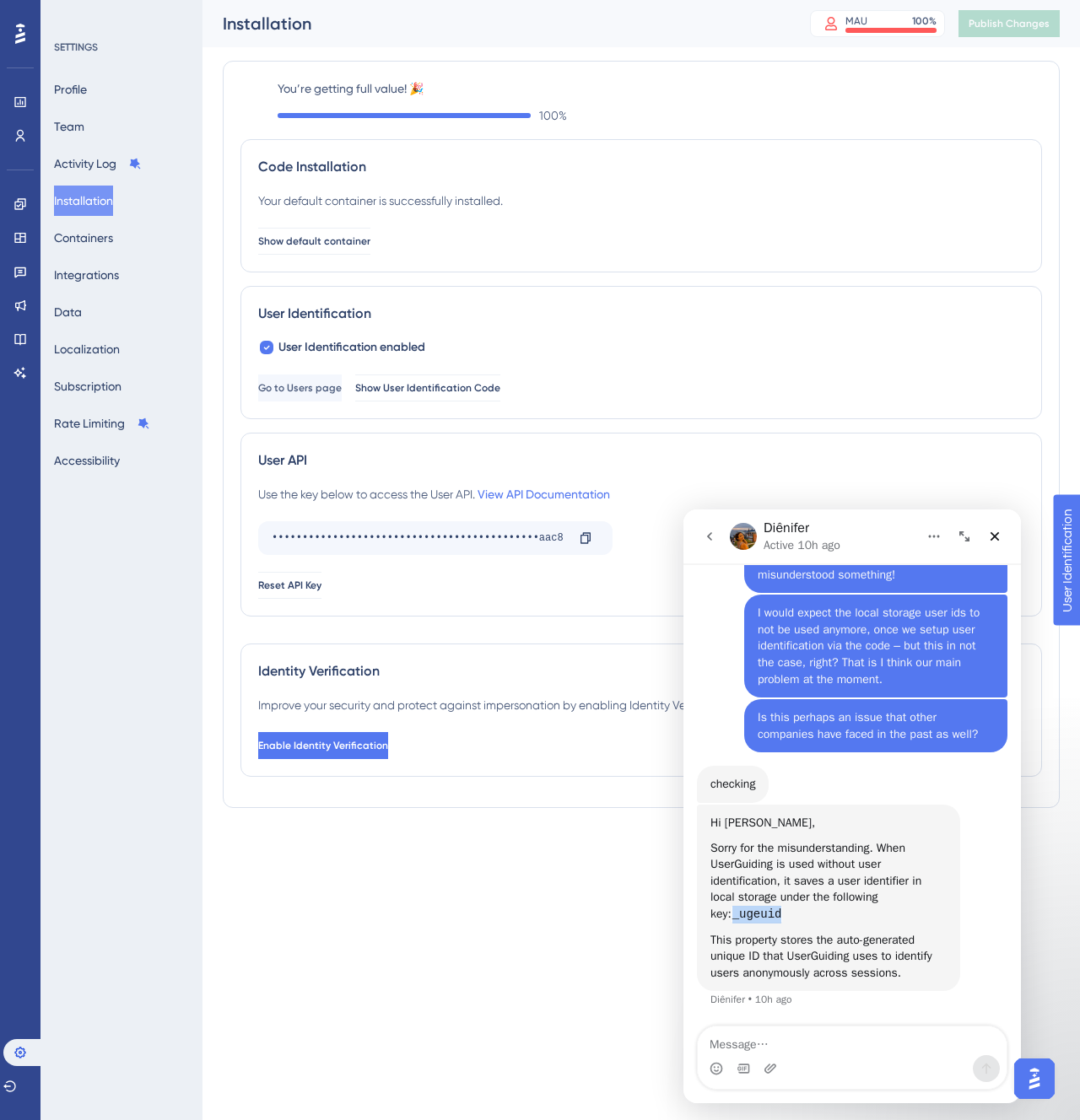 copy on "_ugeuid" 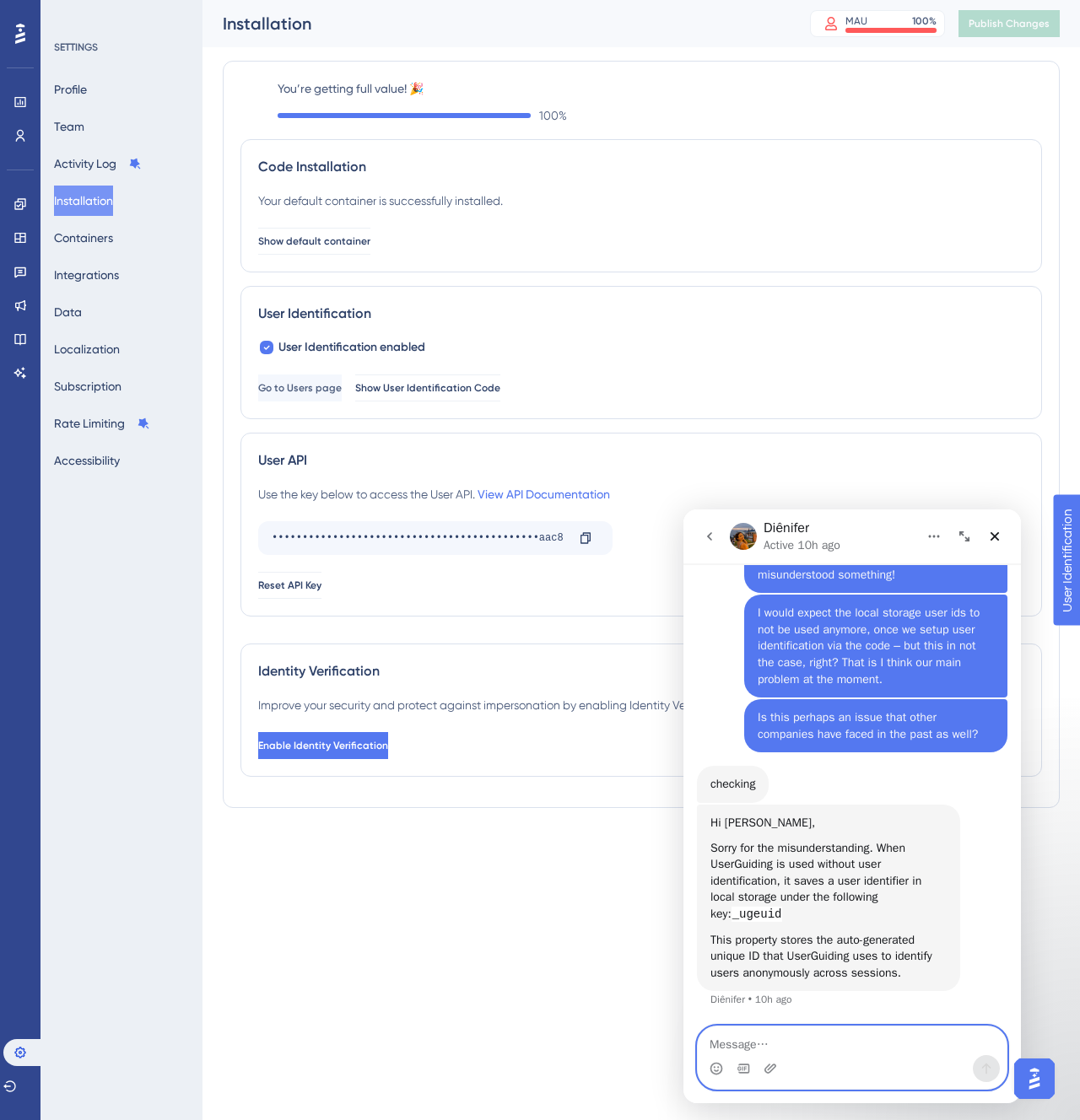 click at bounding box center [852, 1041] 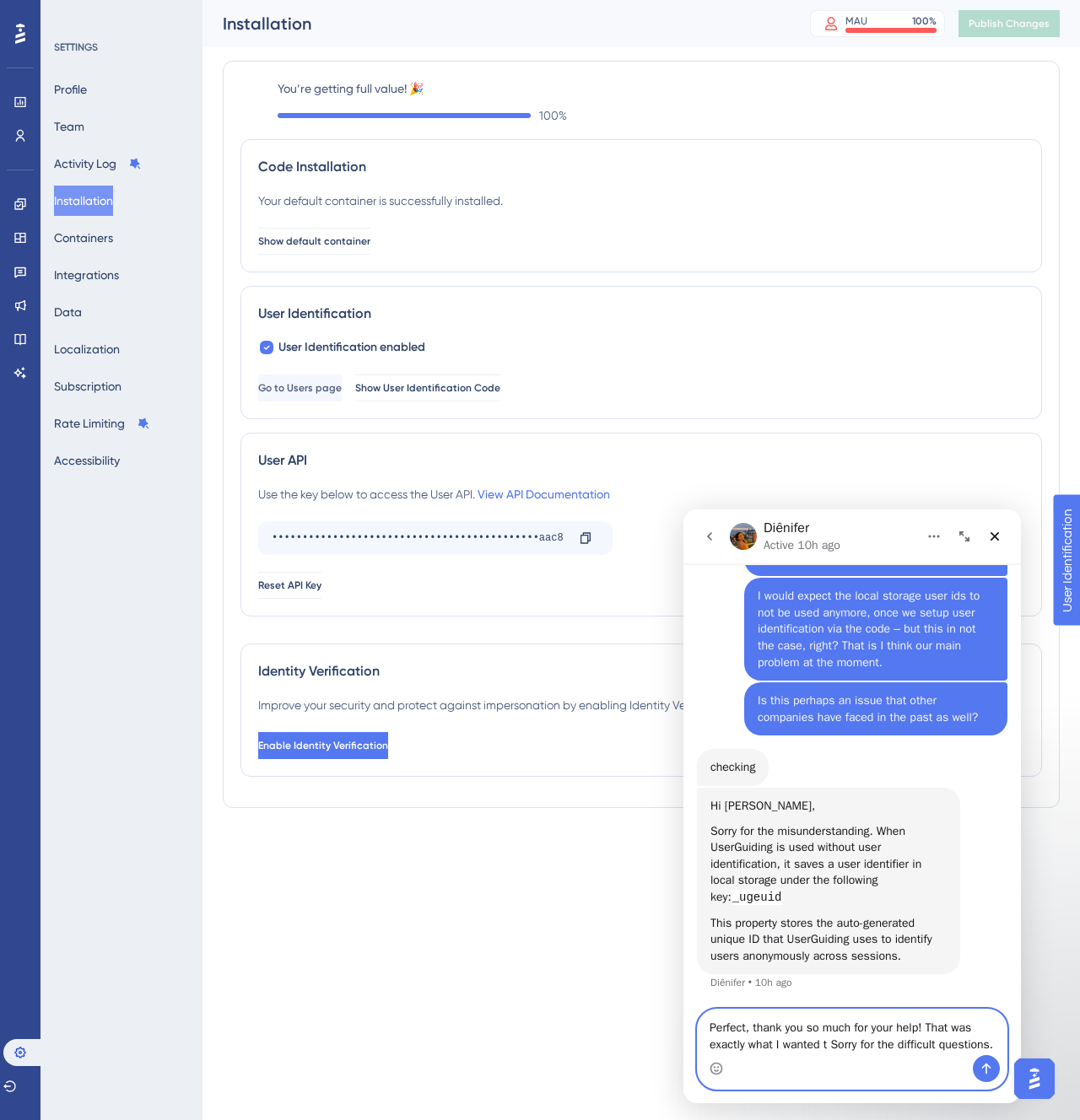 scroll, scrollTop: 3320, scrollLeft: 0, axis: vertical 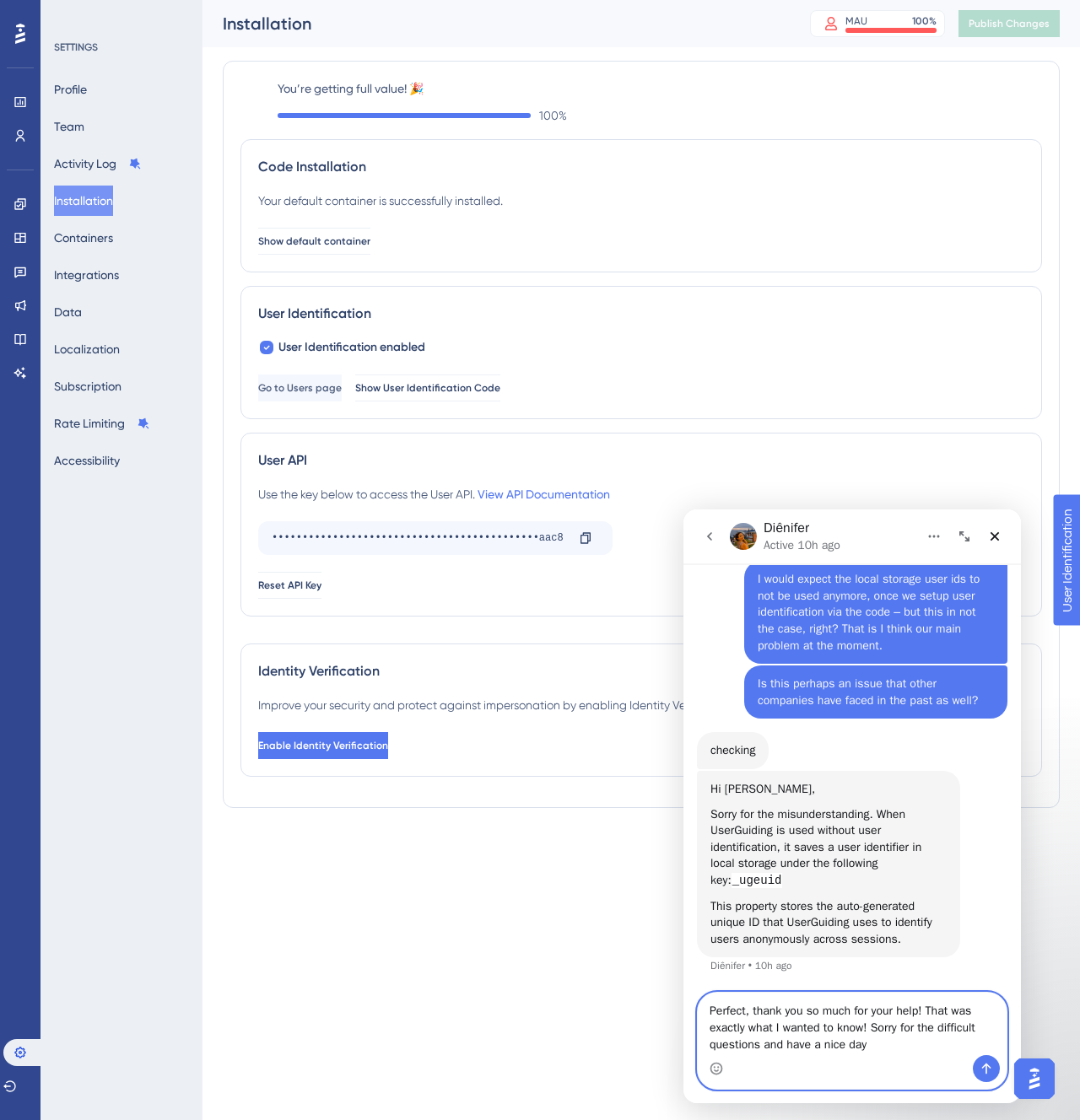 type on "Perfect, thank you so much for your help! That was exactly what I wanted to know! Sorry for the difficult questions and have a nice day!" 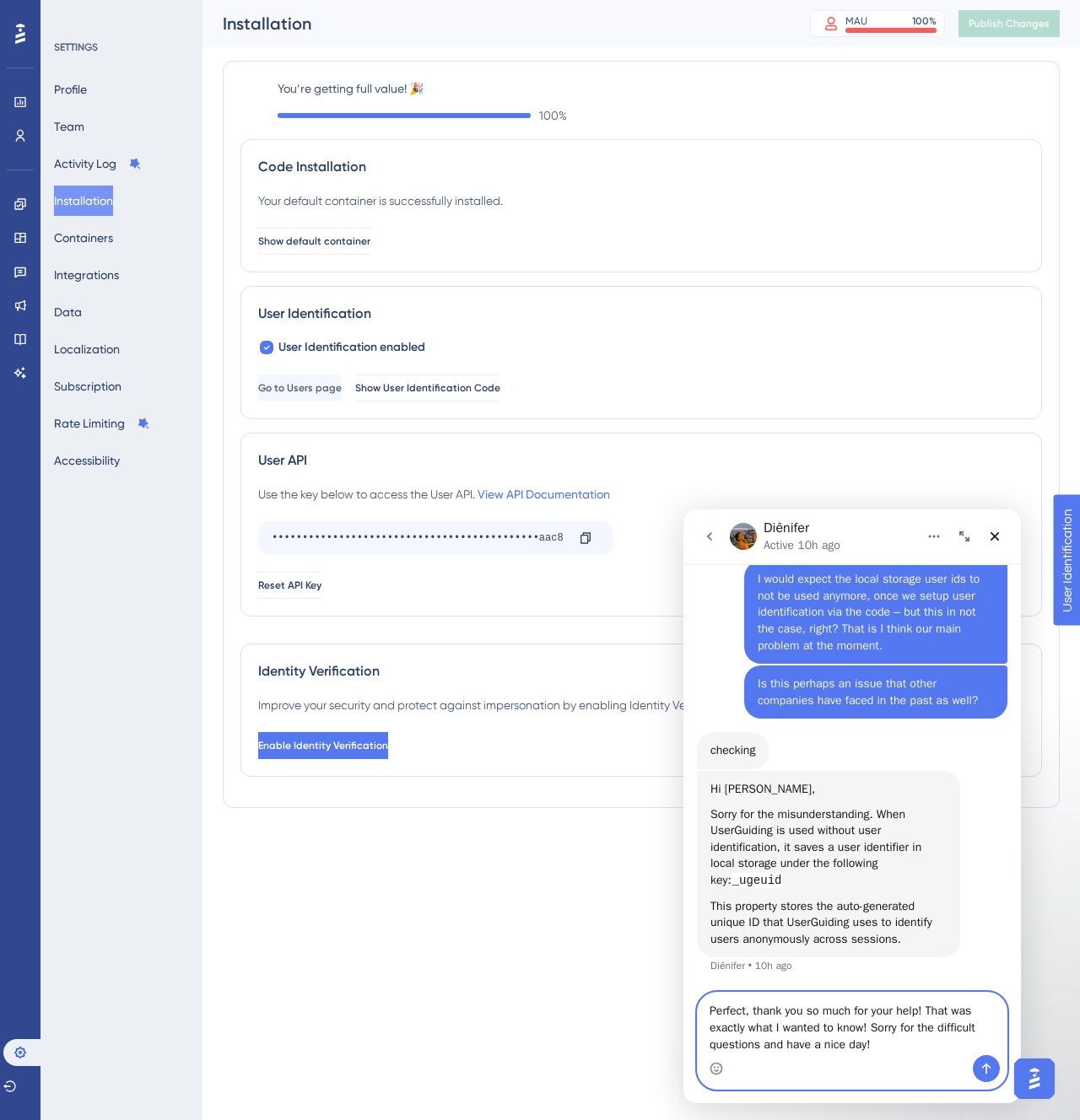 type 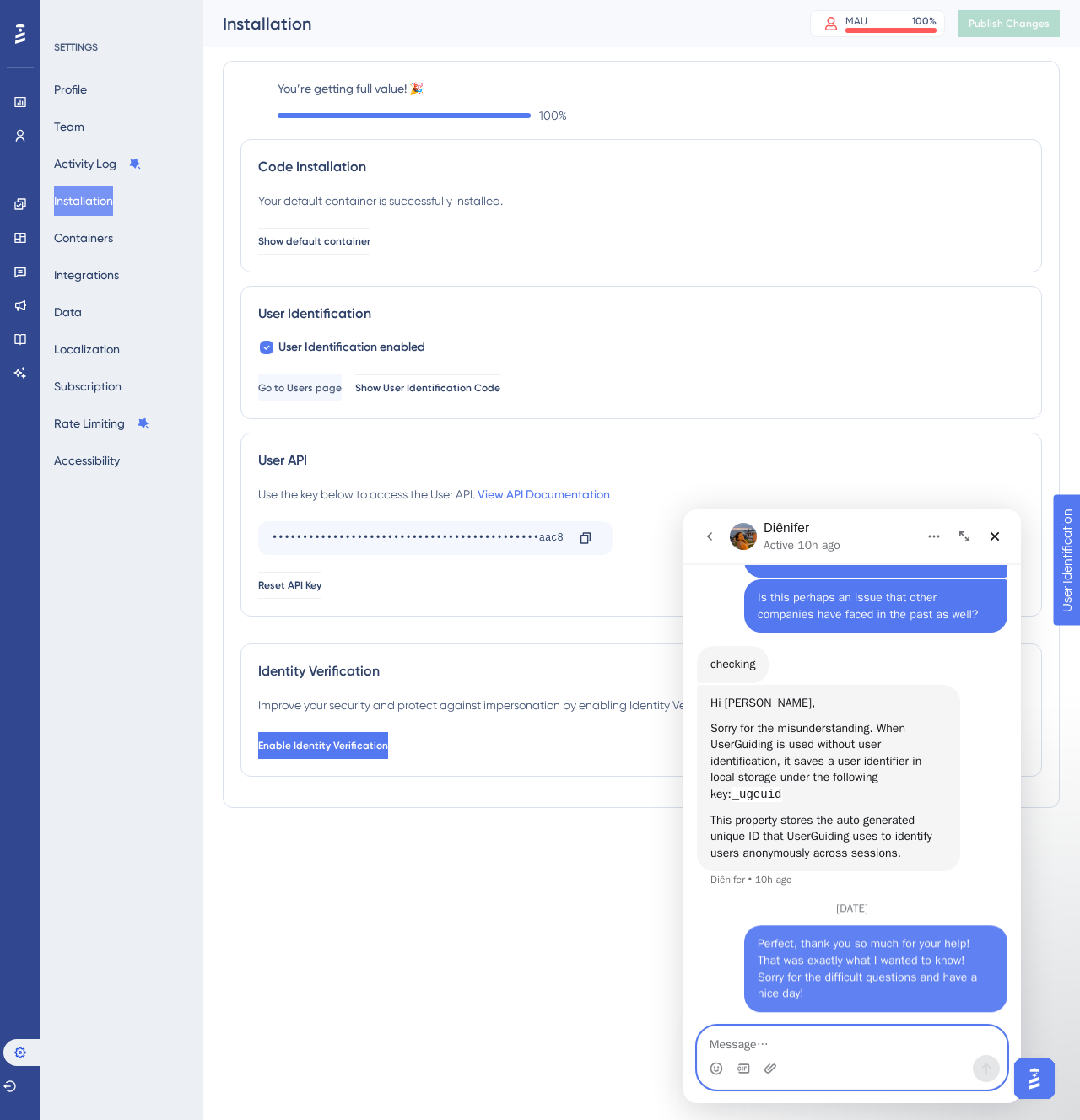 scroll, scrollTop: 3431, scrollLeft: 0, axis: vertical 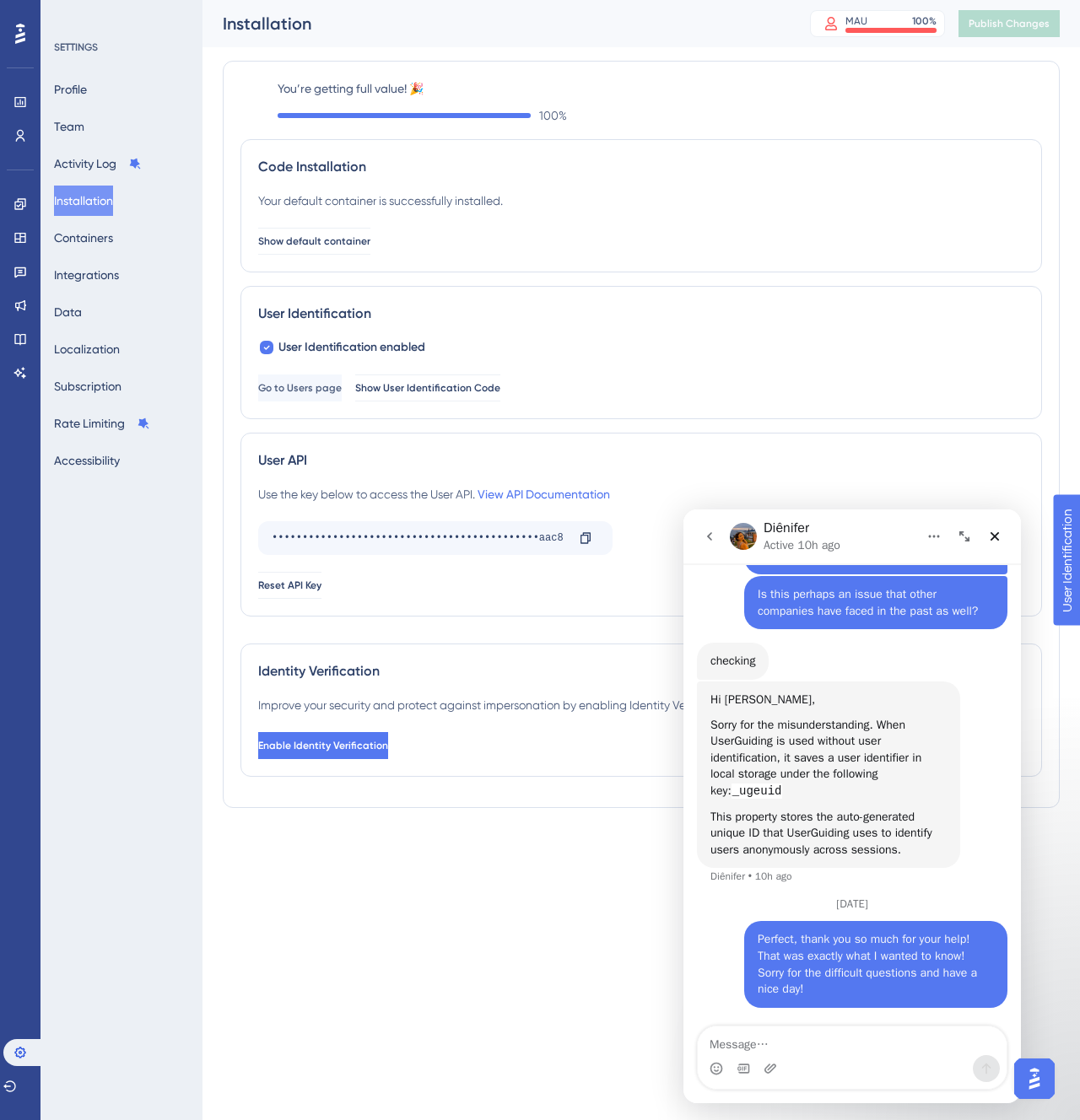 click on "_ugeuid" at bounding box center [757, 791] 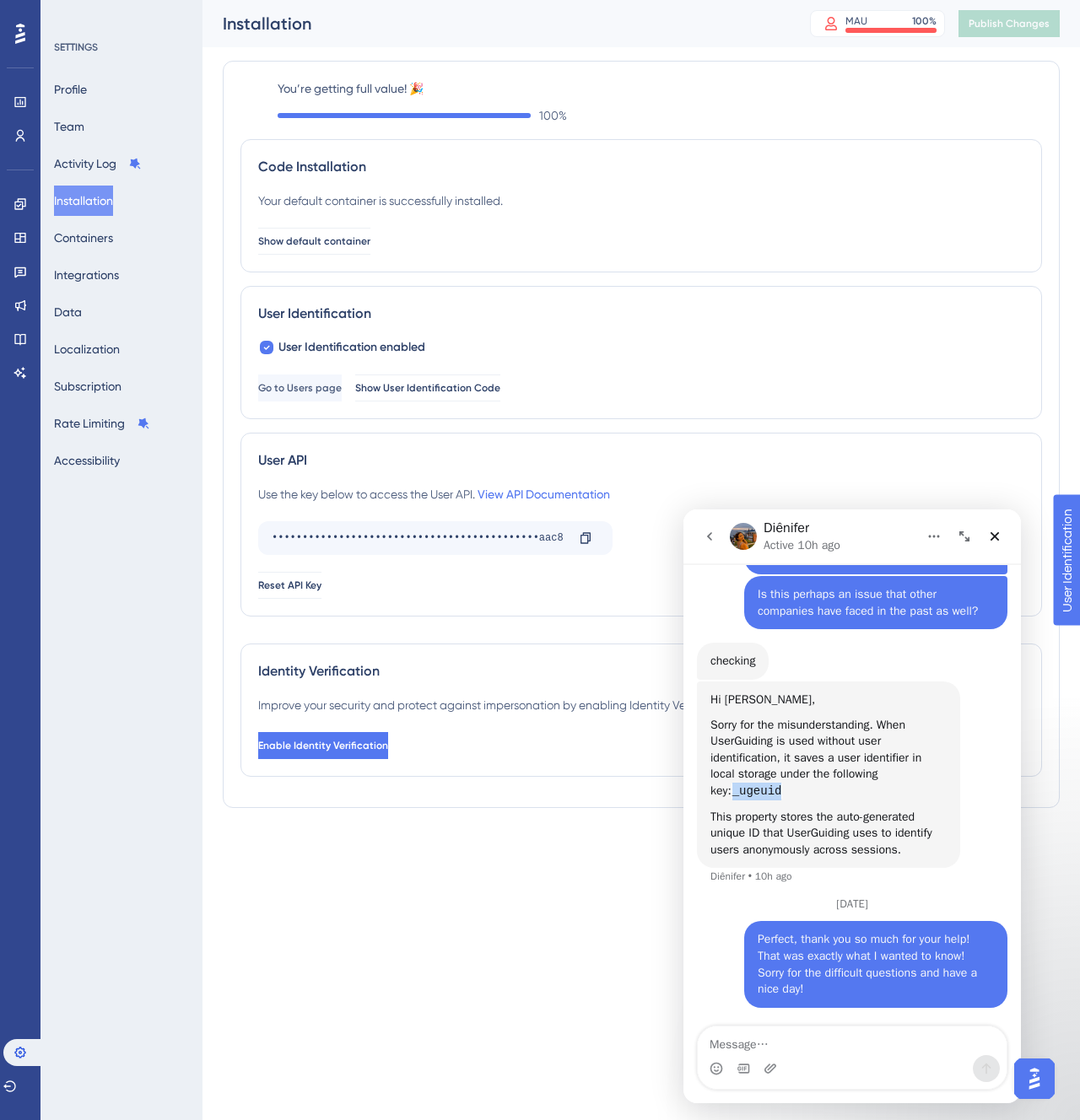 click on "_ugeuid" at bounding box center (757, 791) 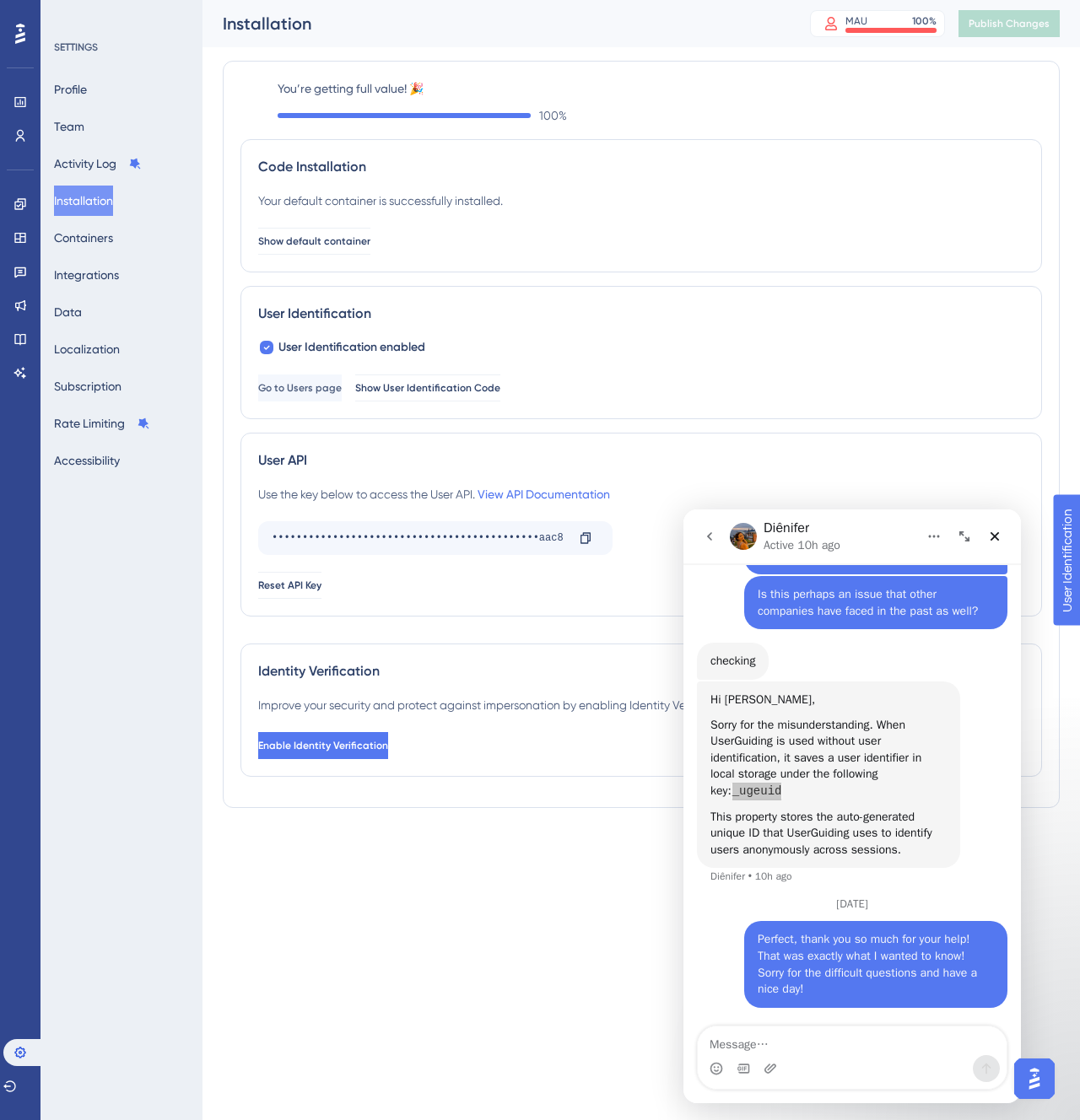 click on "Performance Users" at bounding box center [20, 119] 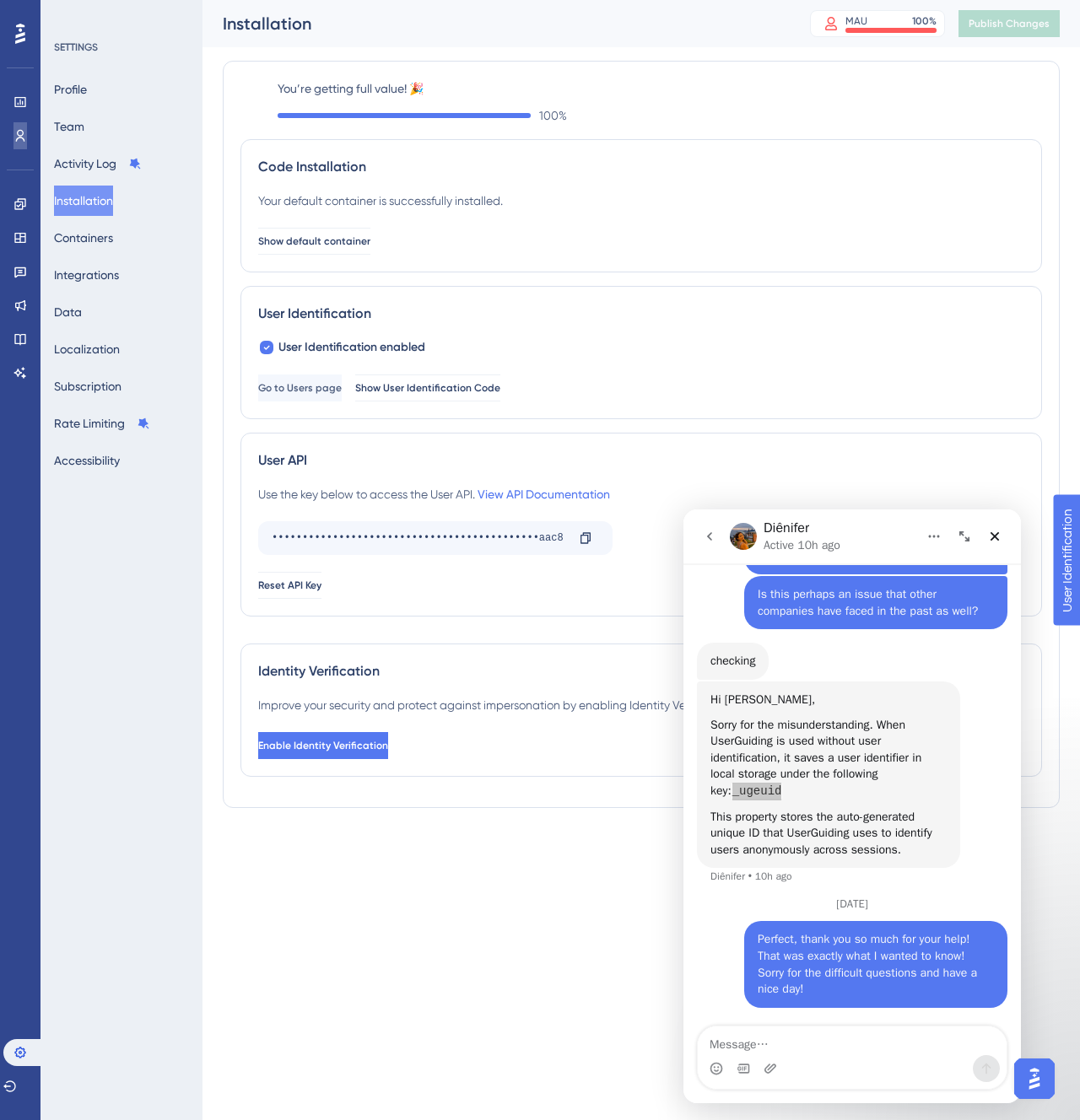 click 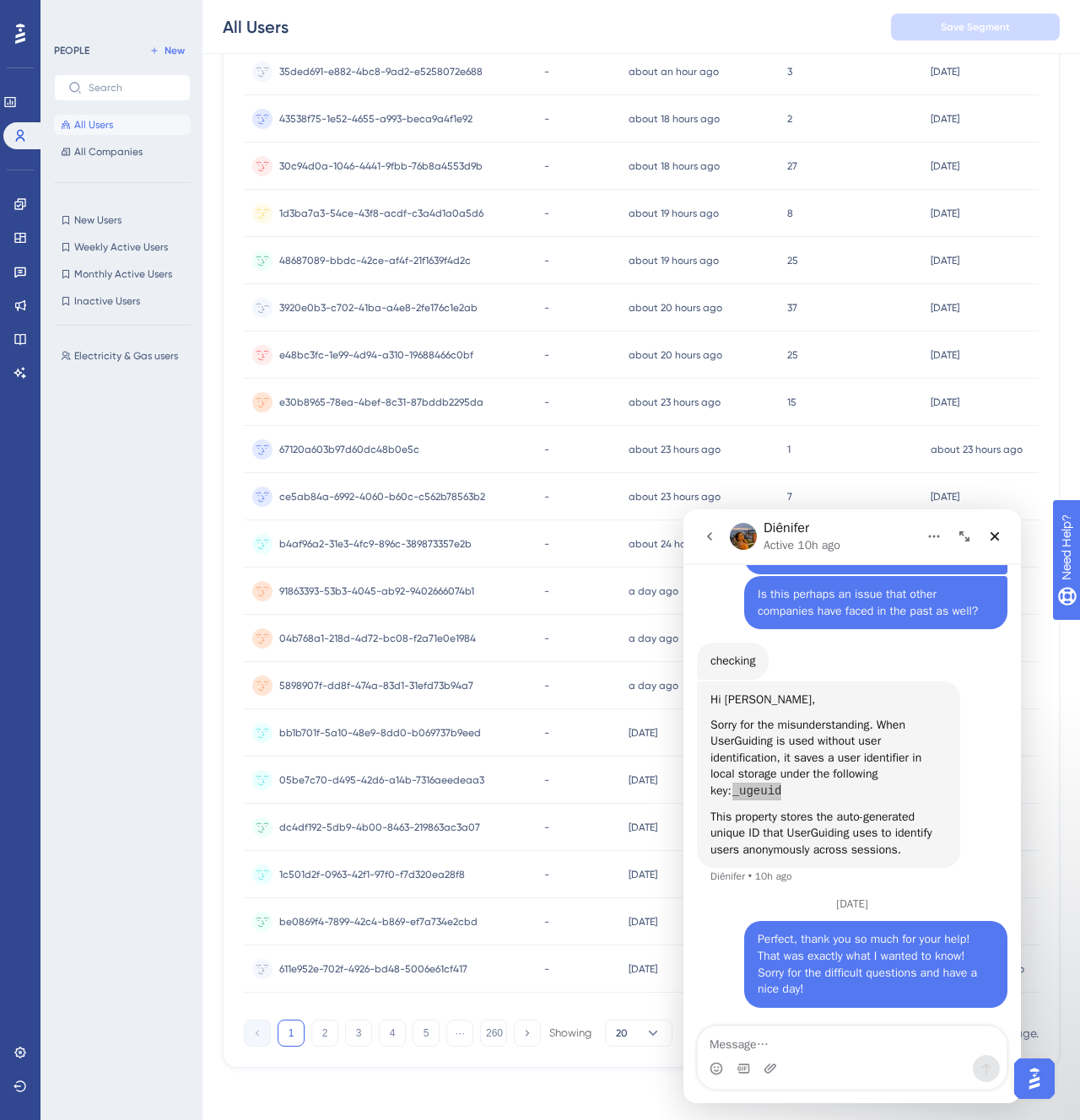 scroll, scrollTop: 236, scrollLeft: 0, axis: vertical 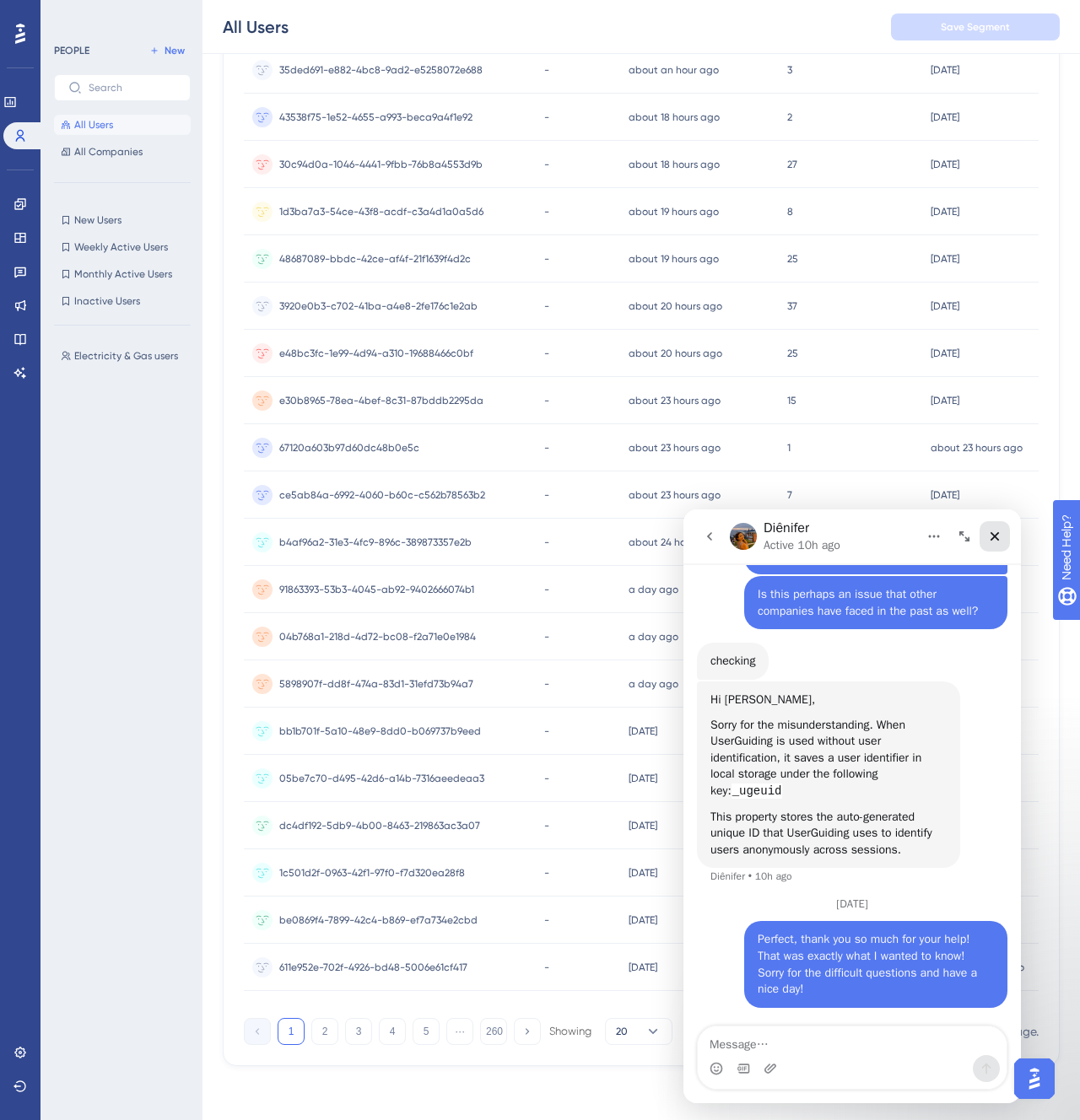 click 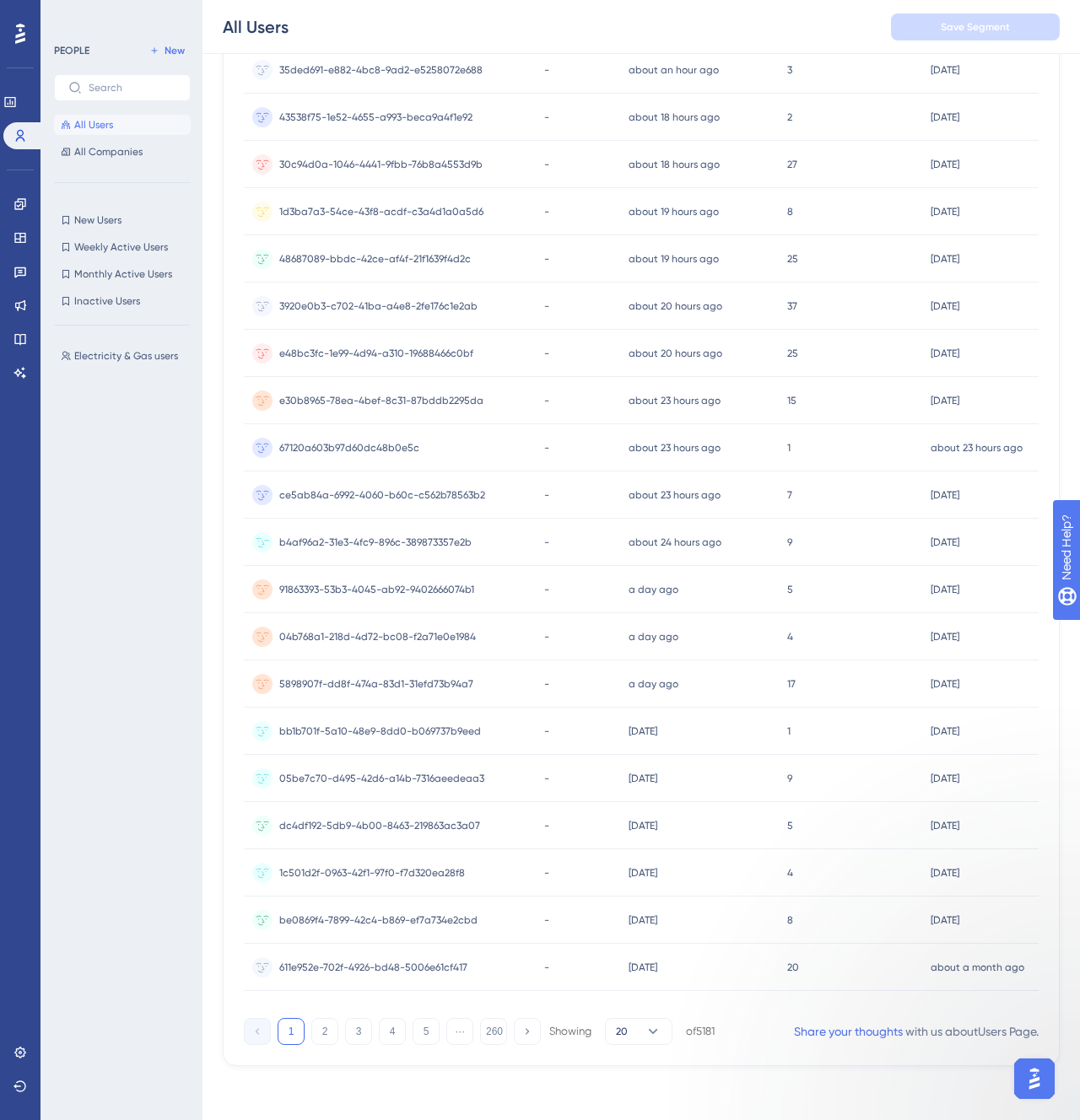 scroll, scrollTop: 0, scrollLeft: 0, axis: both 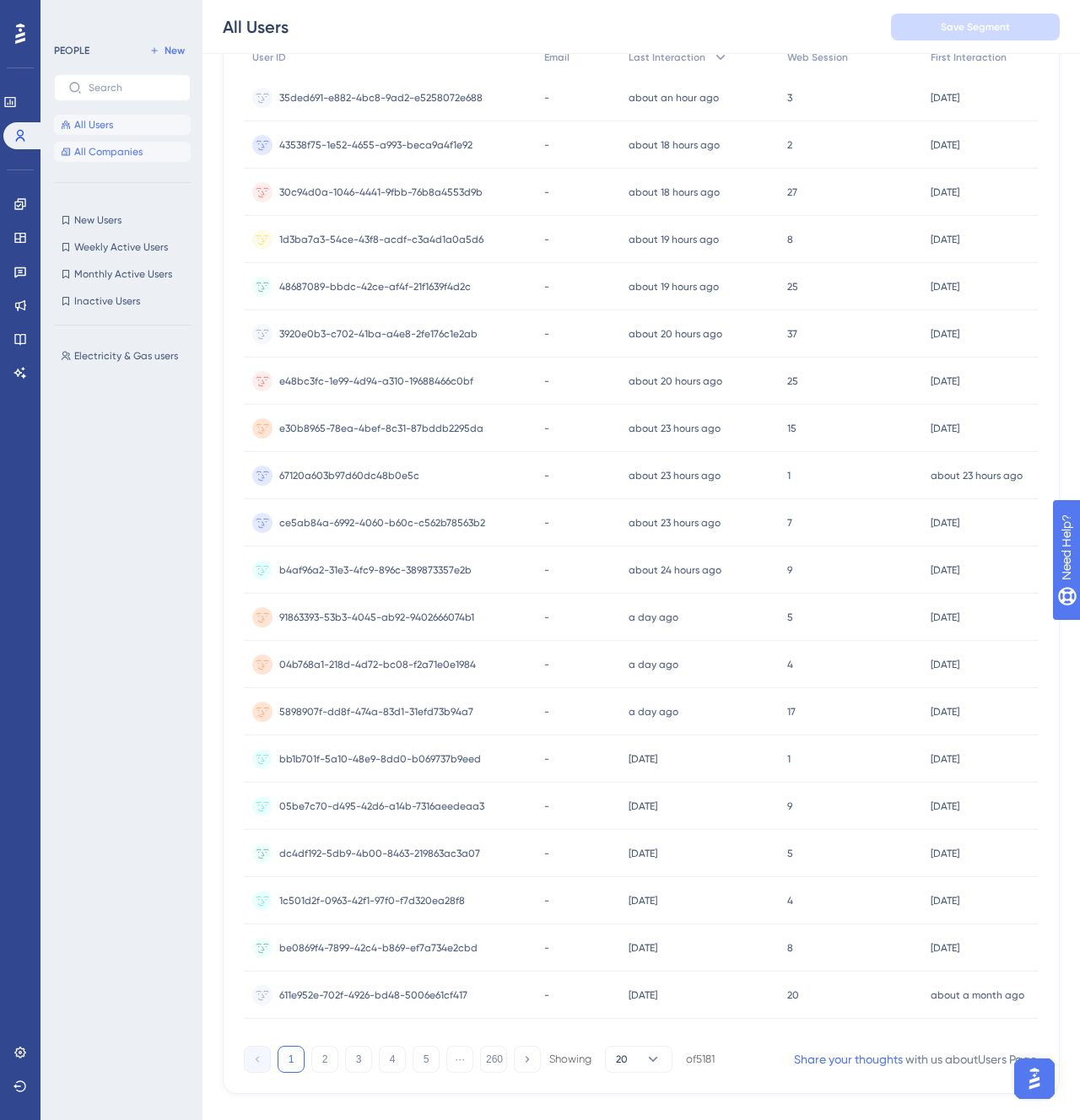 click on "All Companies" at bounding box center (108, 152) 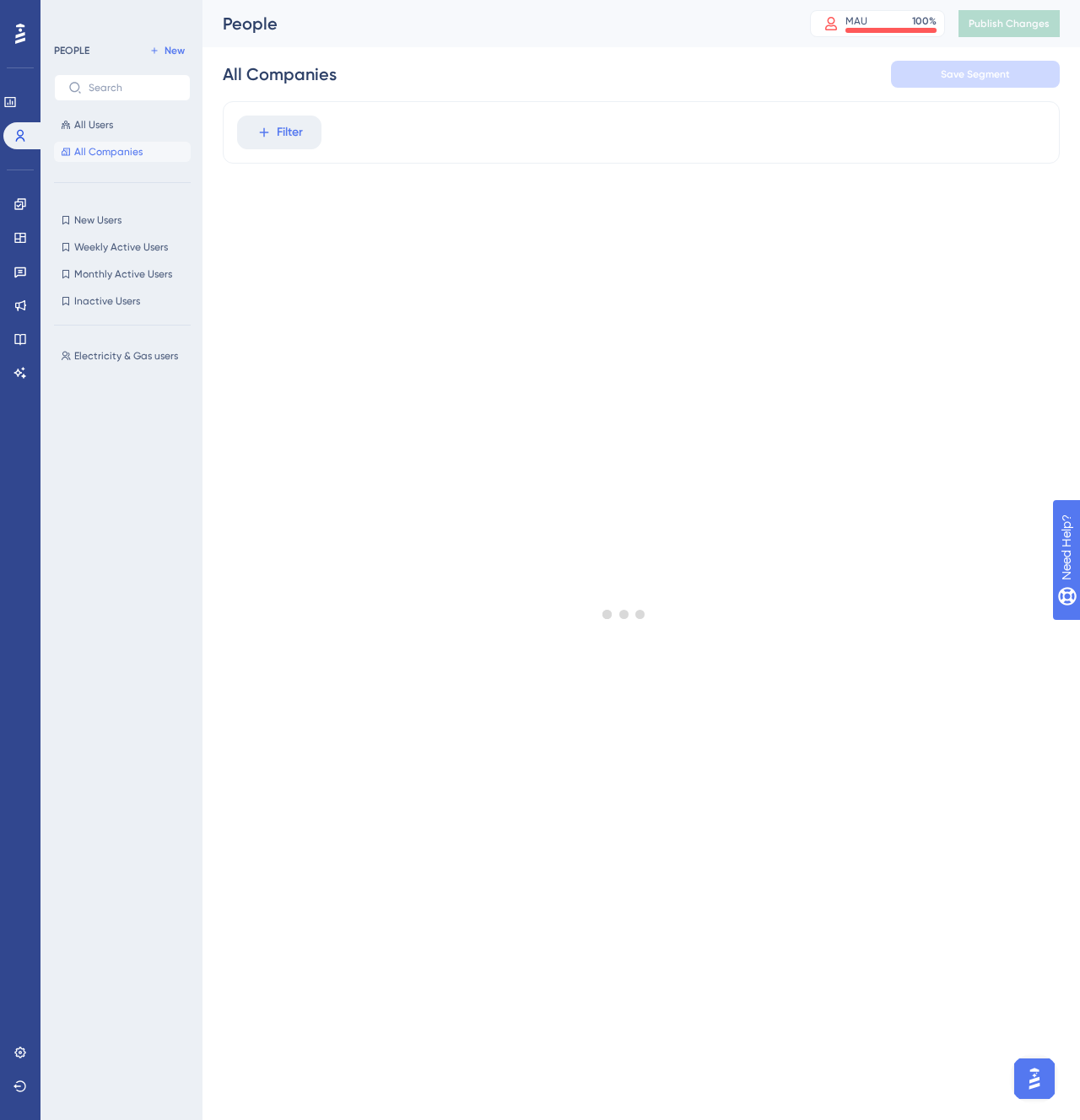 scroll, scrollTop: 0, scrollLeft: 0, axis: both 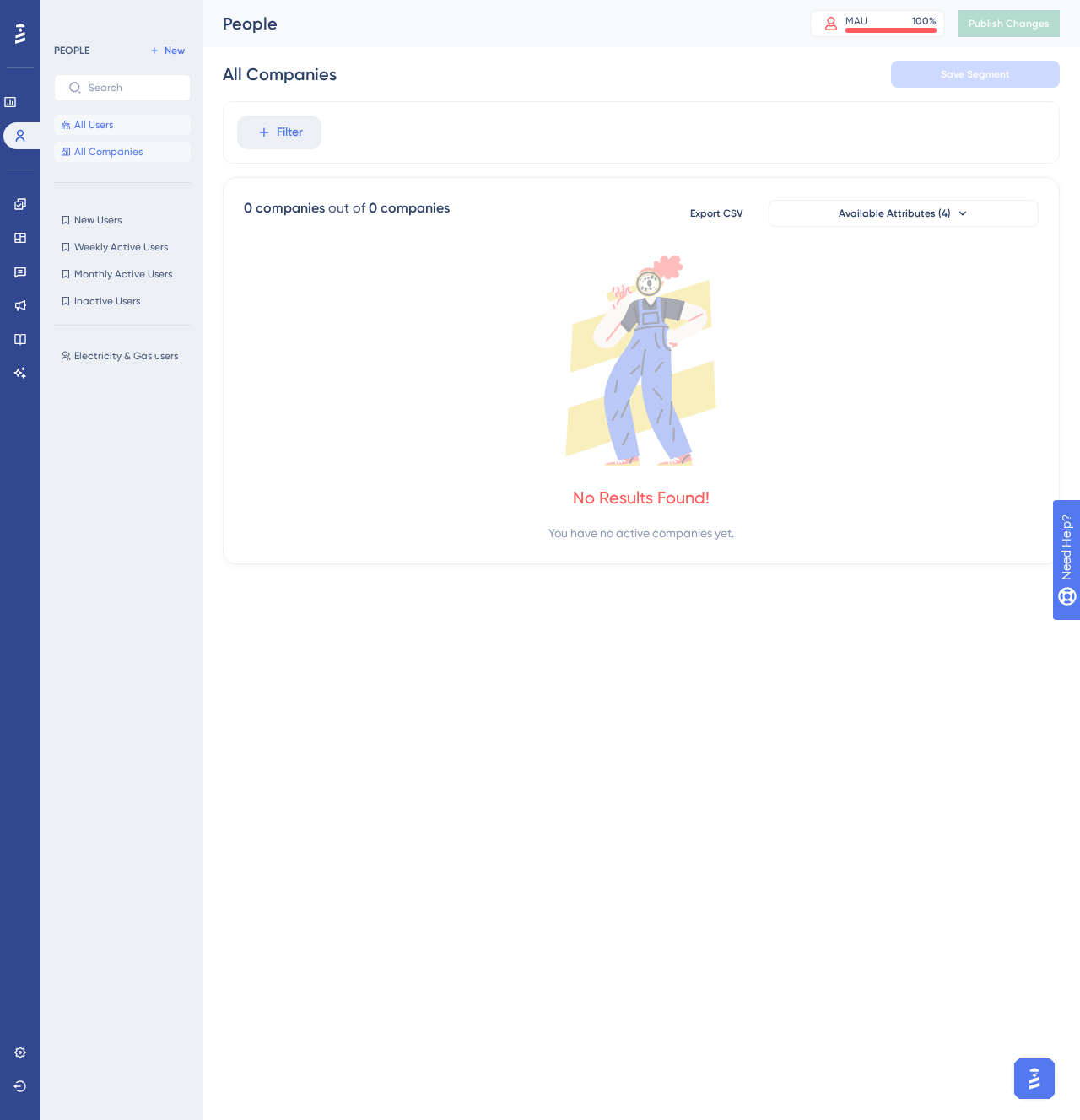 click on "All Users" at bounding box center [122, 125] 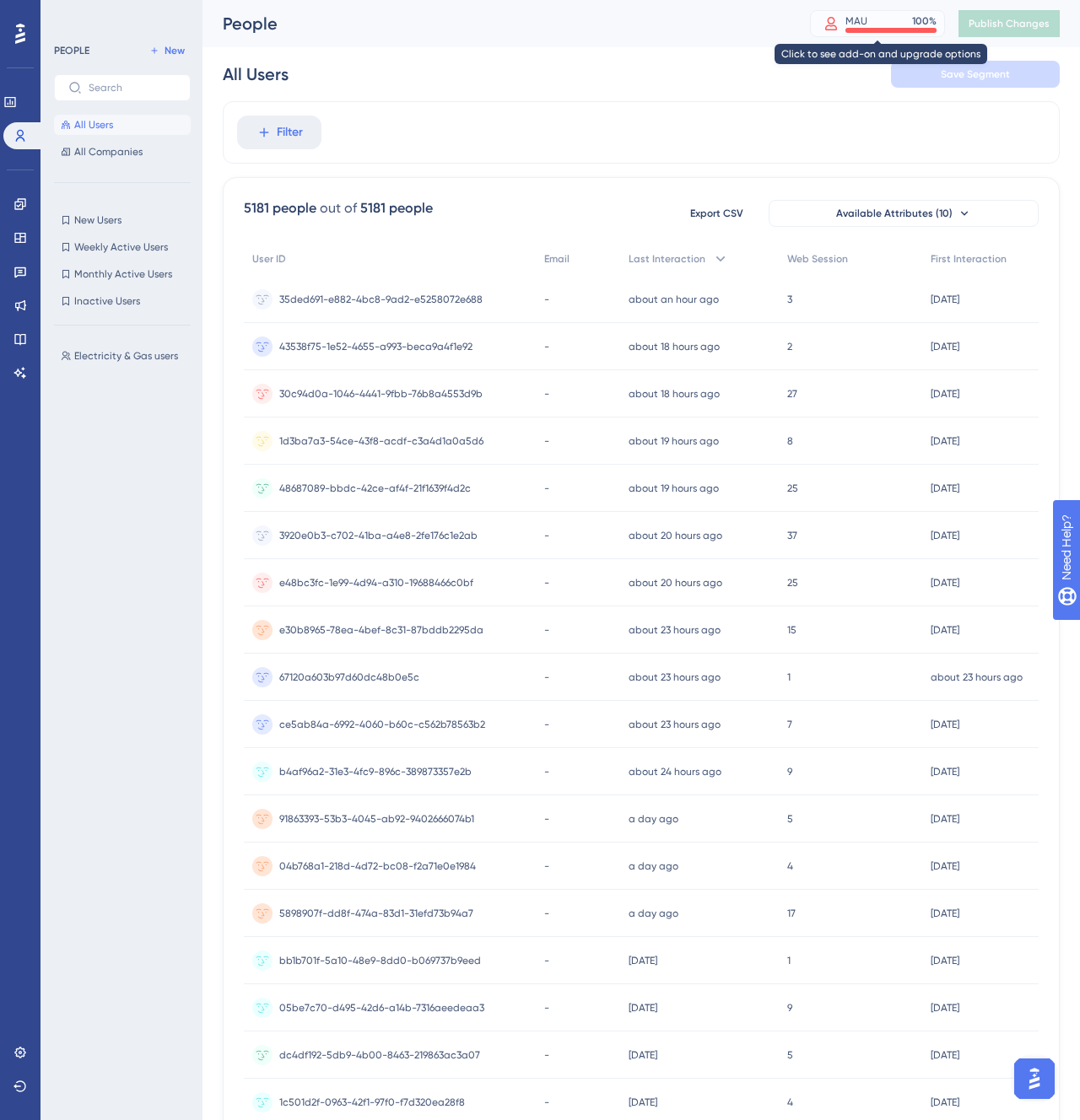 click at bounding box center [891, 30] 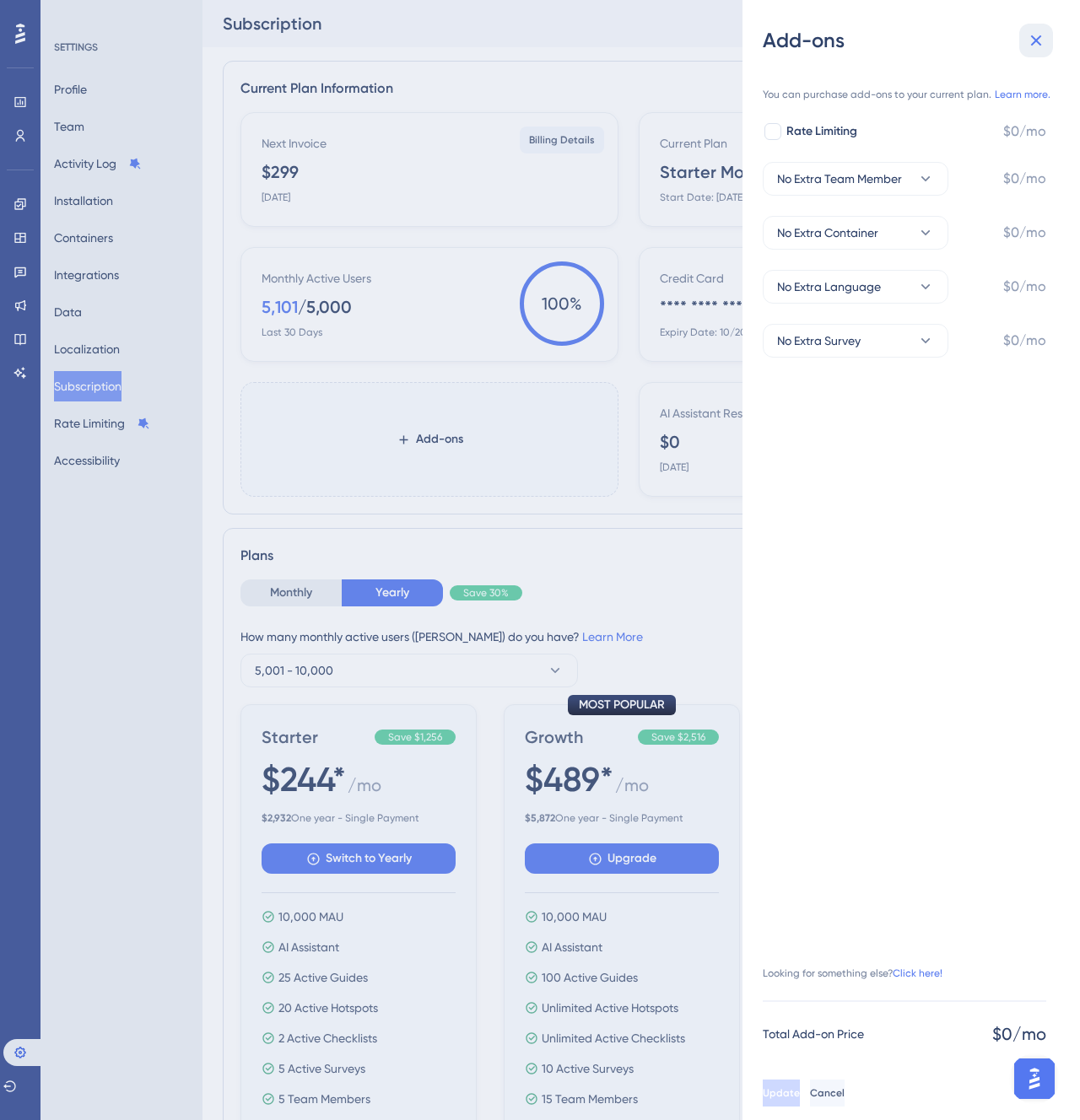 click 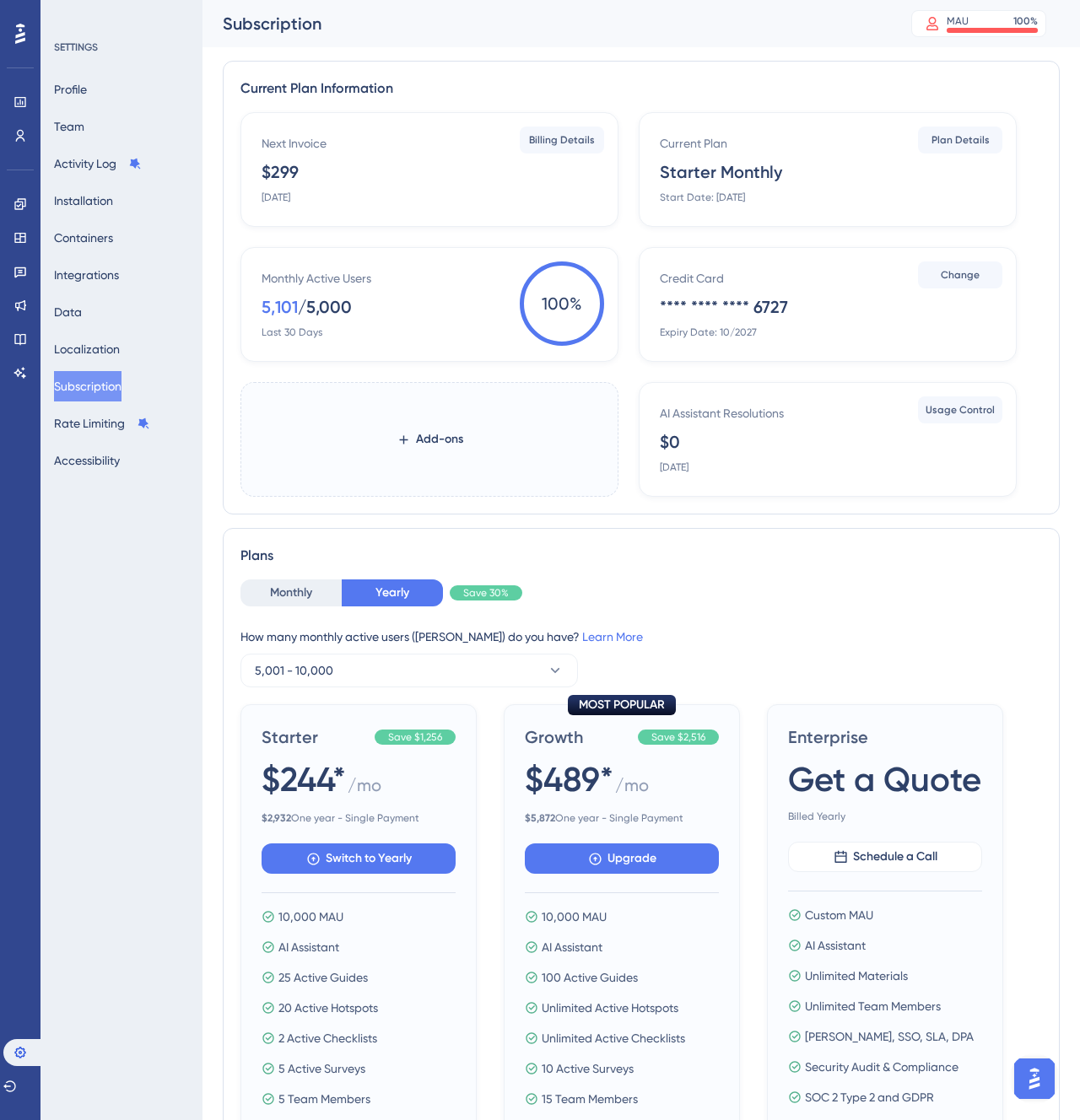 drag, startPoint x: 573, startPoint y: 307, endPoint x: 491, endPoint y: 306, distance: 82.0061 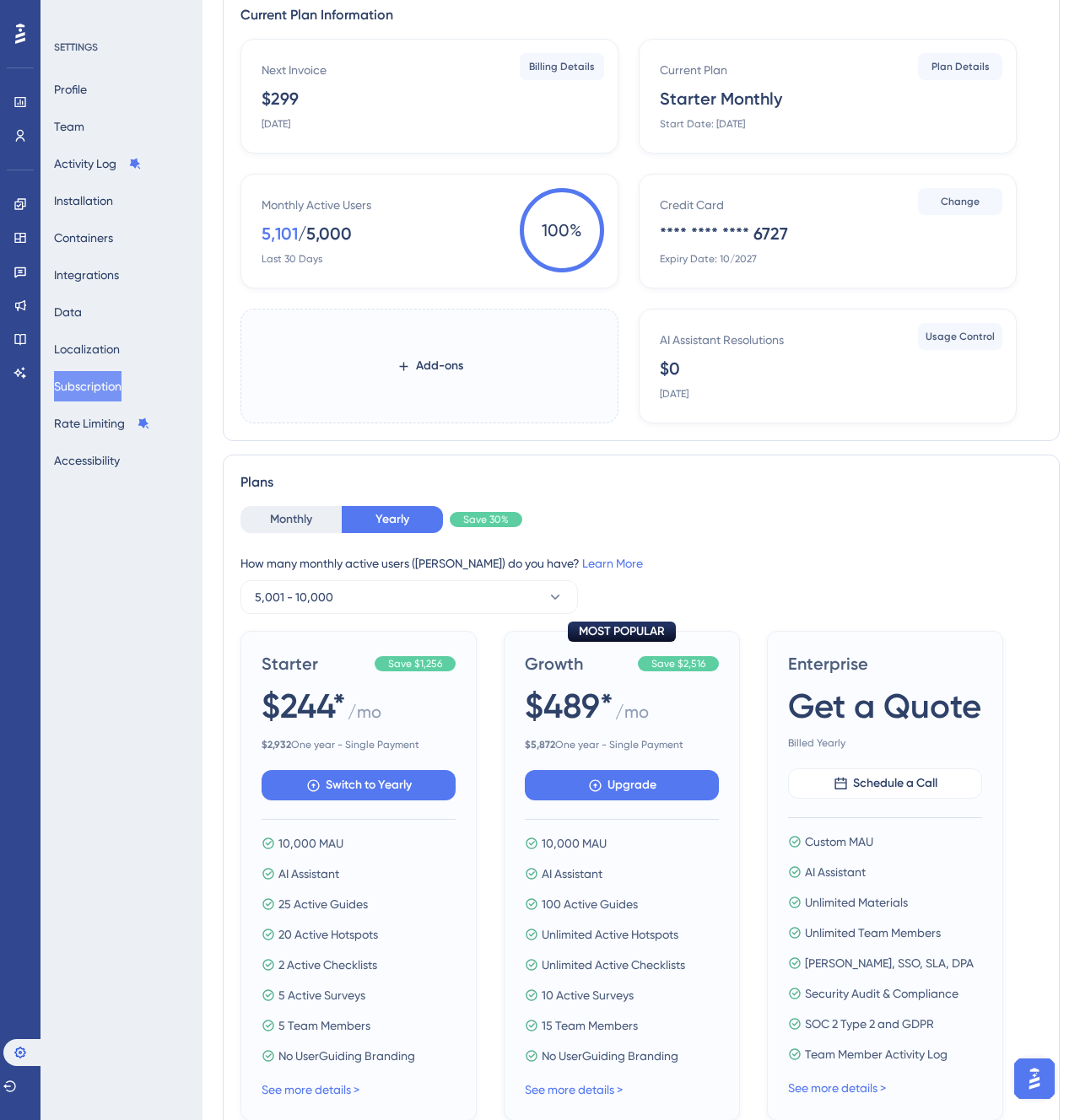 scroll, scrollTop: 219, scrollLeft: 0, axis: vertical 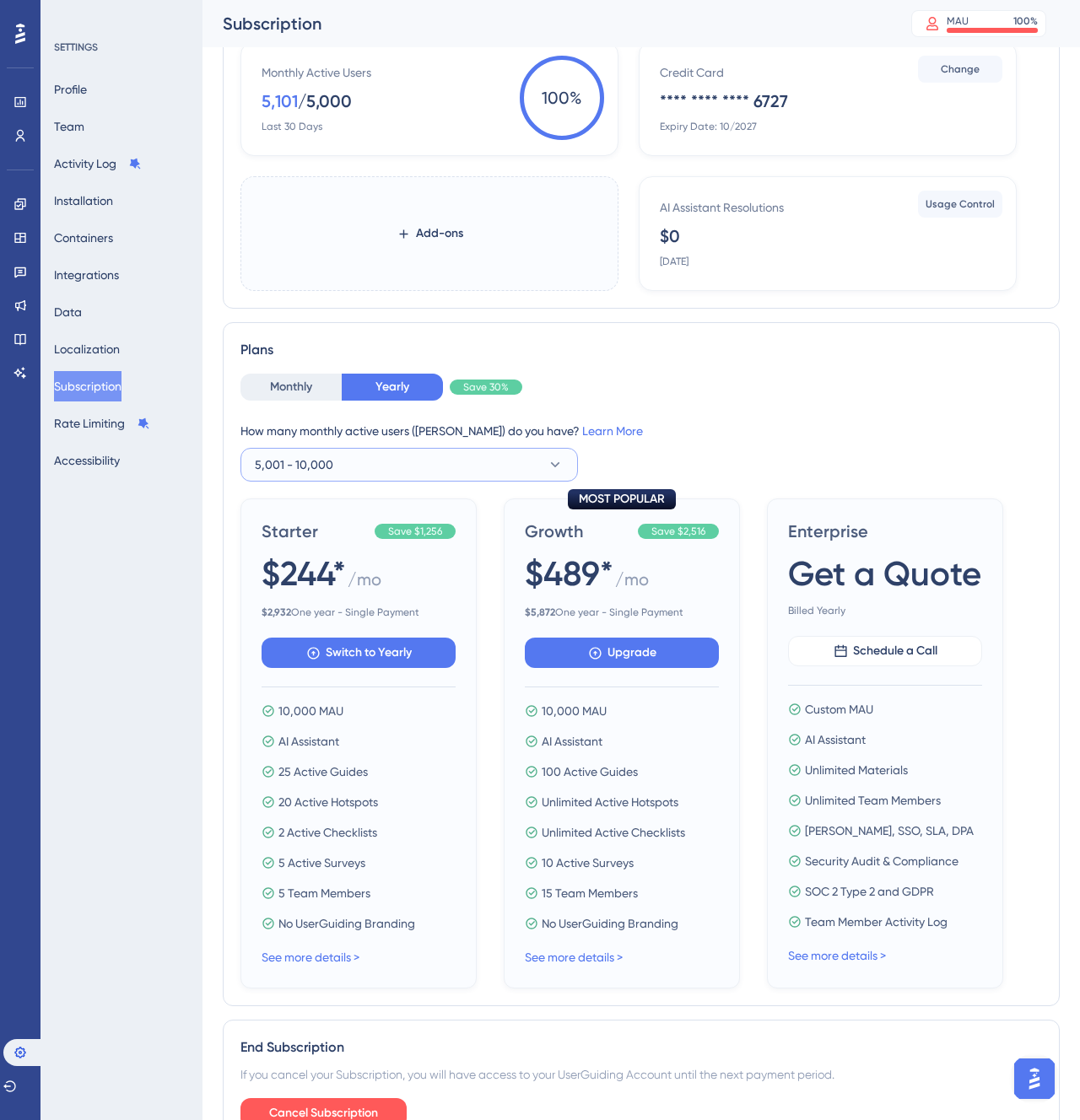 click on "5,001 - 10,000" at bounding box center (294, 465) 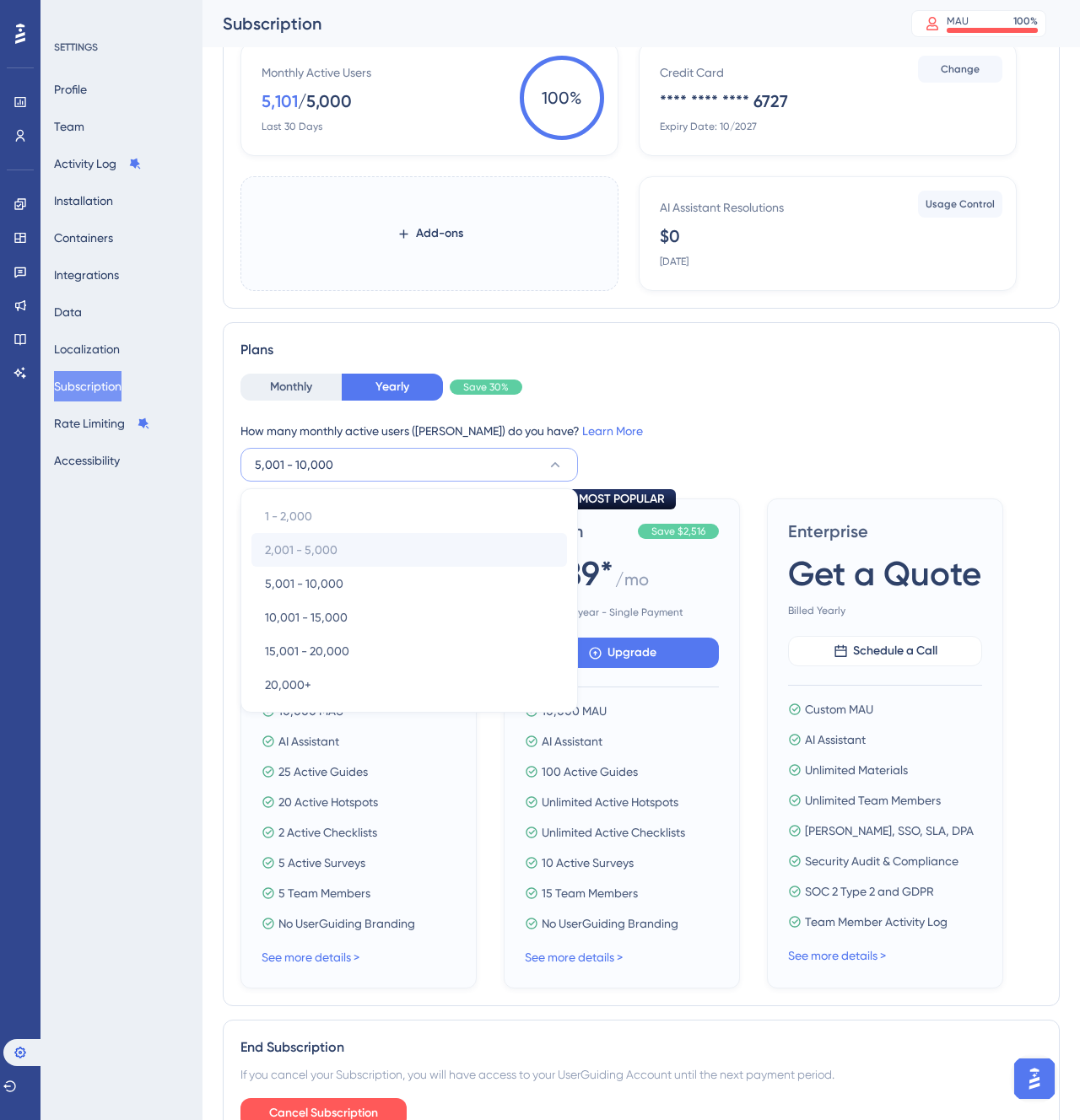 click on "2,001 - 5,000" at bounding box center [301, 550] 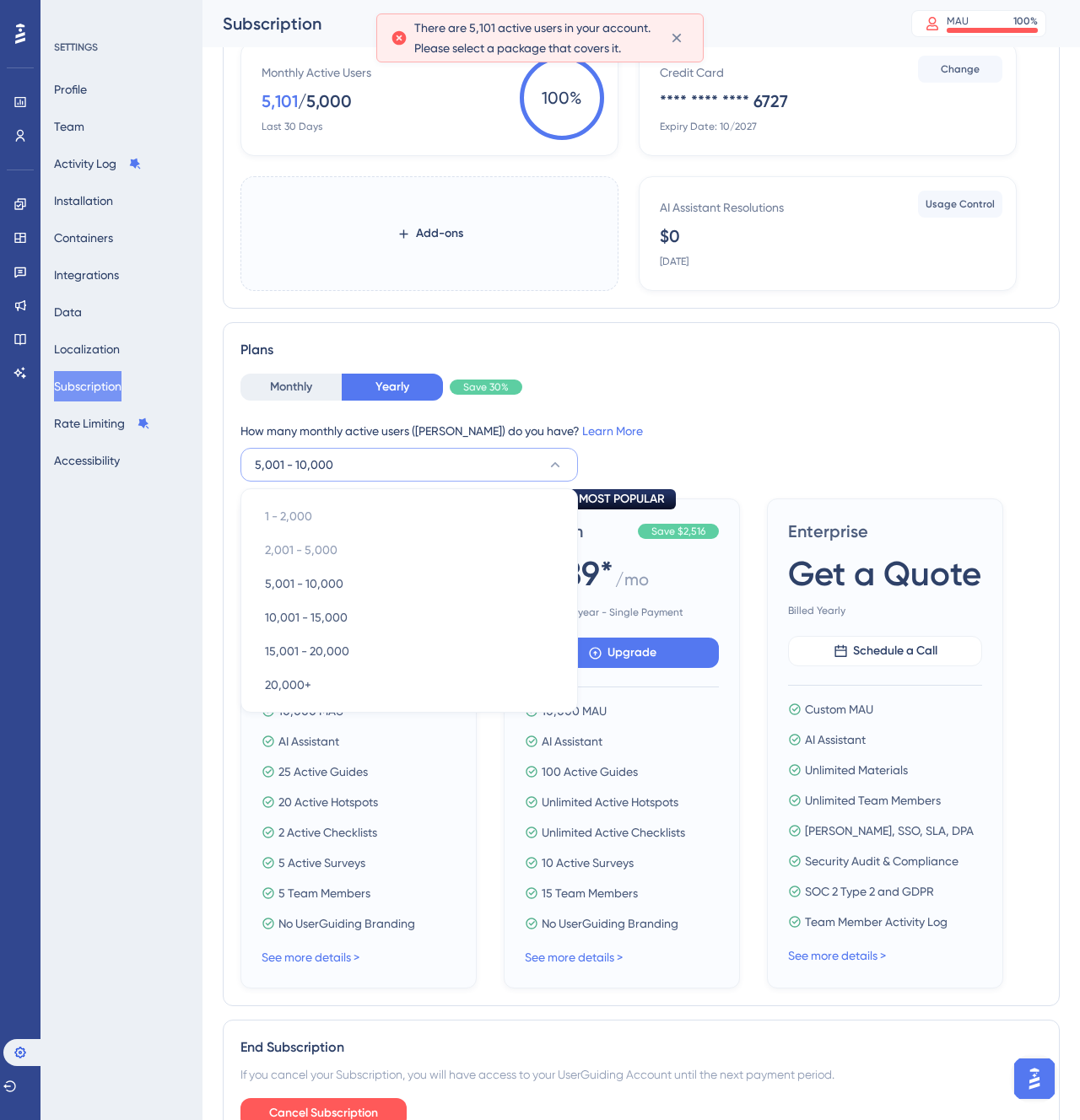 click on "Monthly Yearly Save 30%" at bounding box center (641, 387) 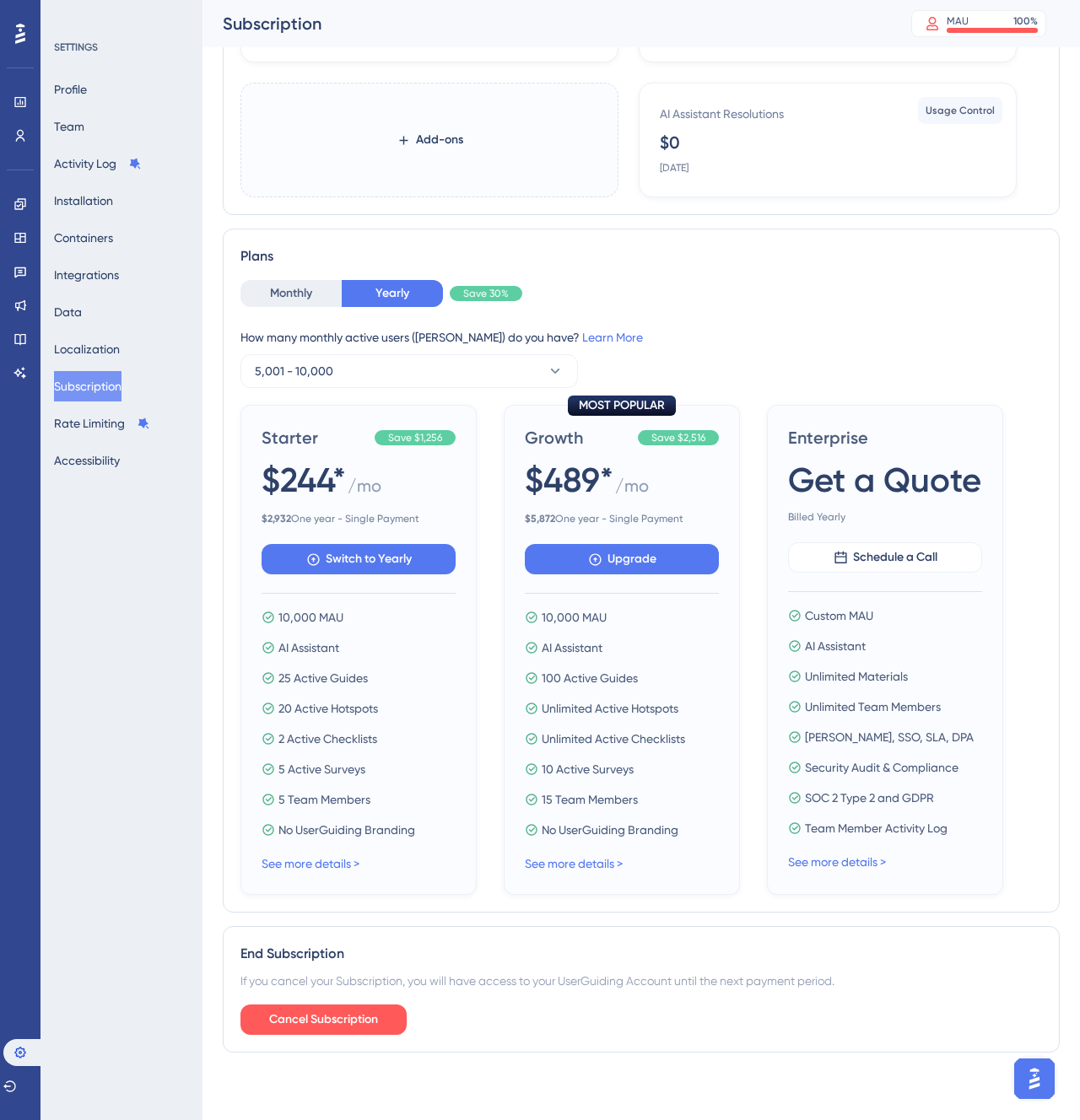 scroll, scrollTop: 0, scrollLeft: 0, axis: both 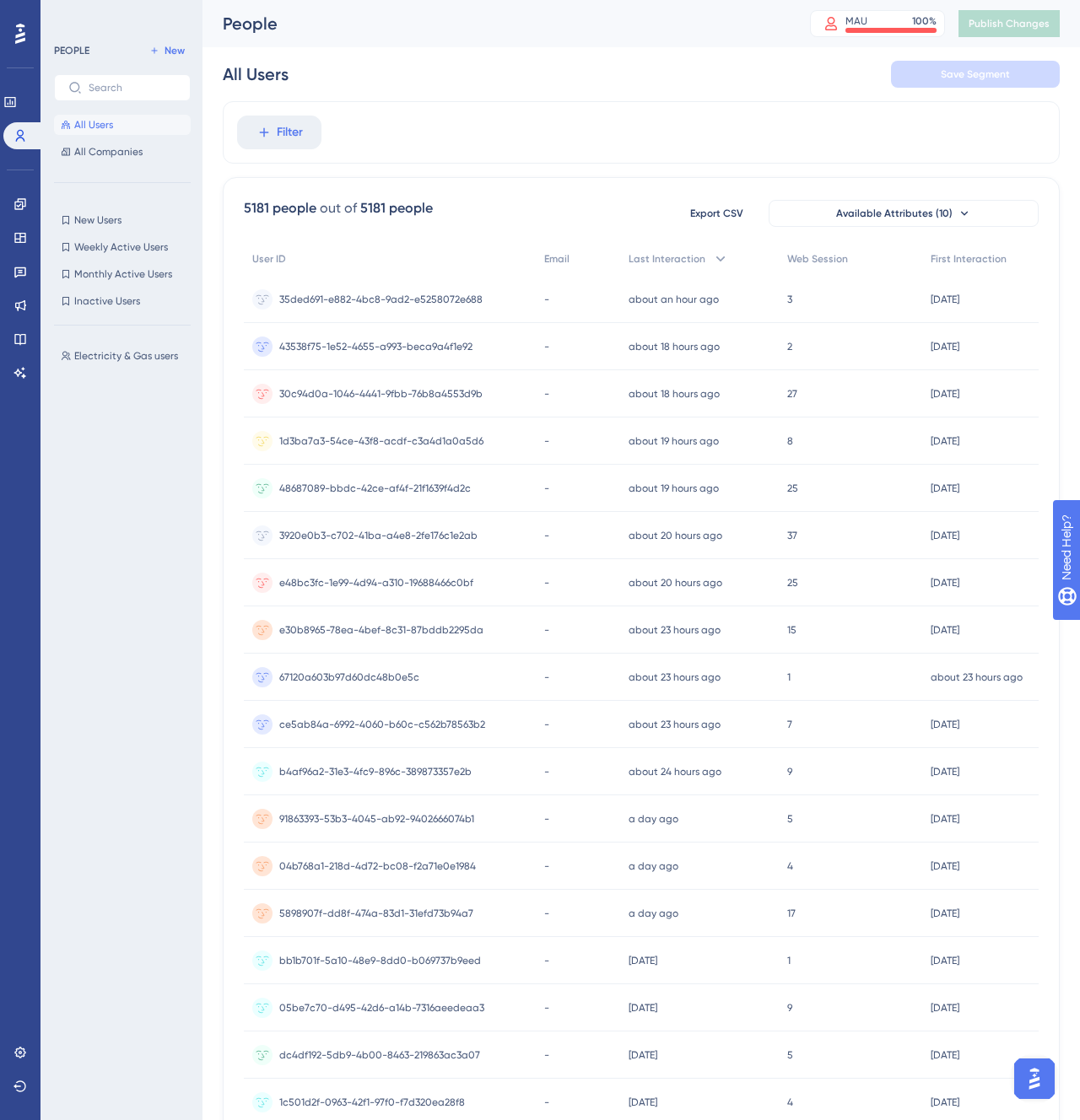 click at bounding box center (1034, 1079) 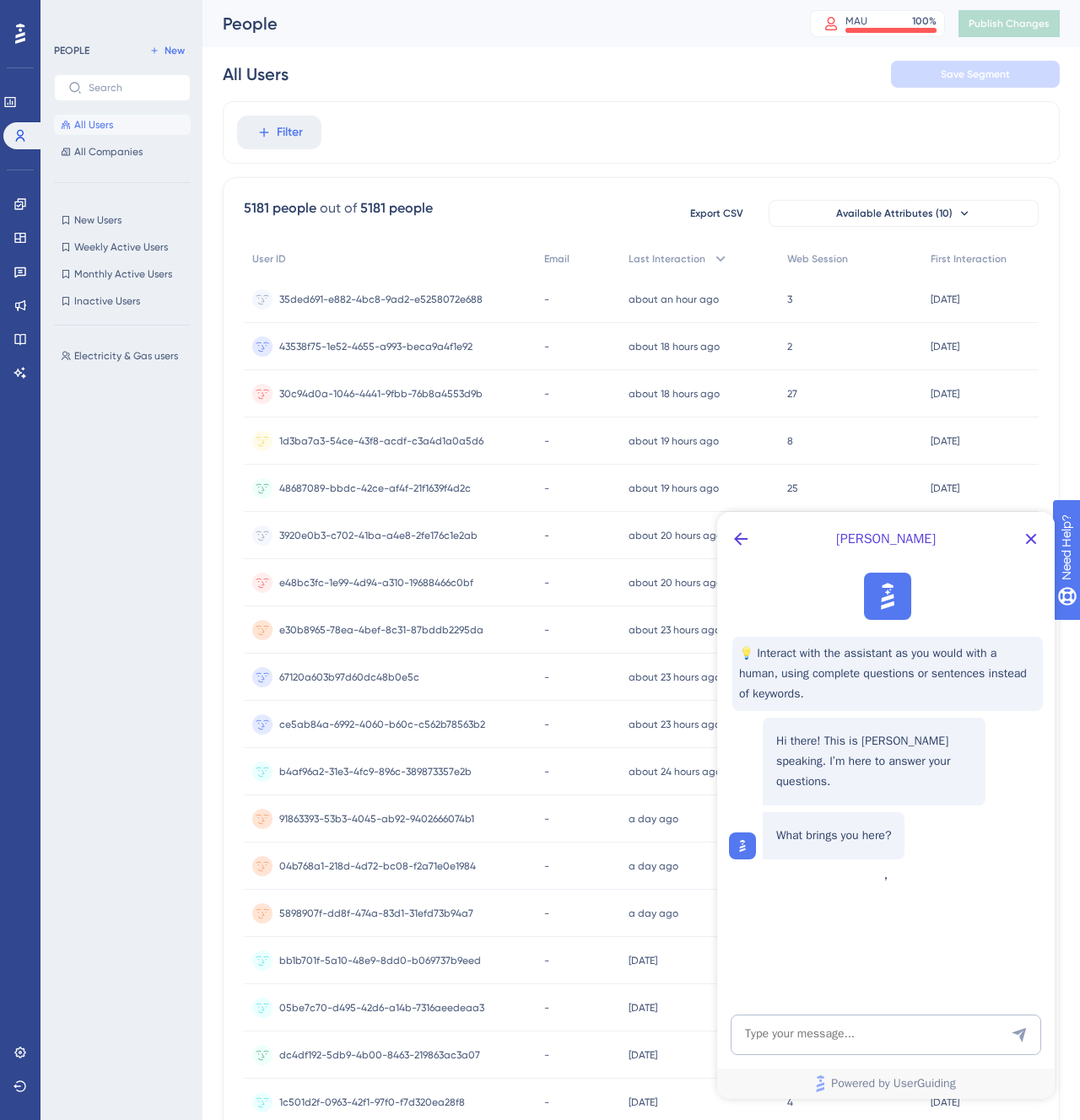 scroll, scrollTop: 0, scrollLeft: 0, axis: both 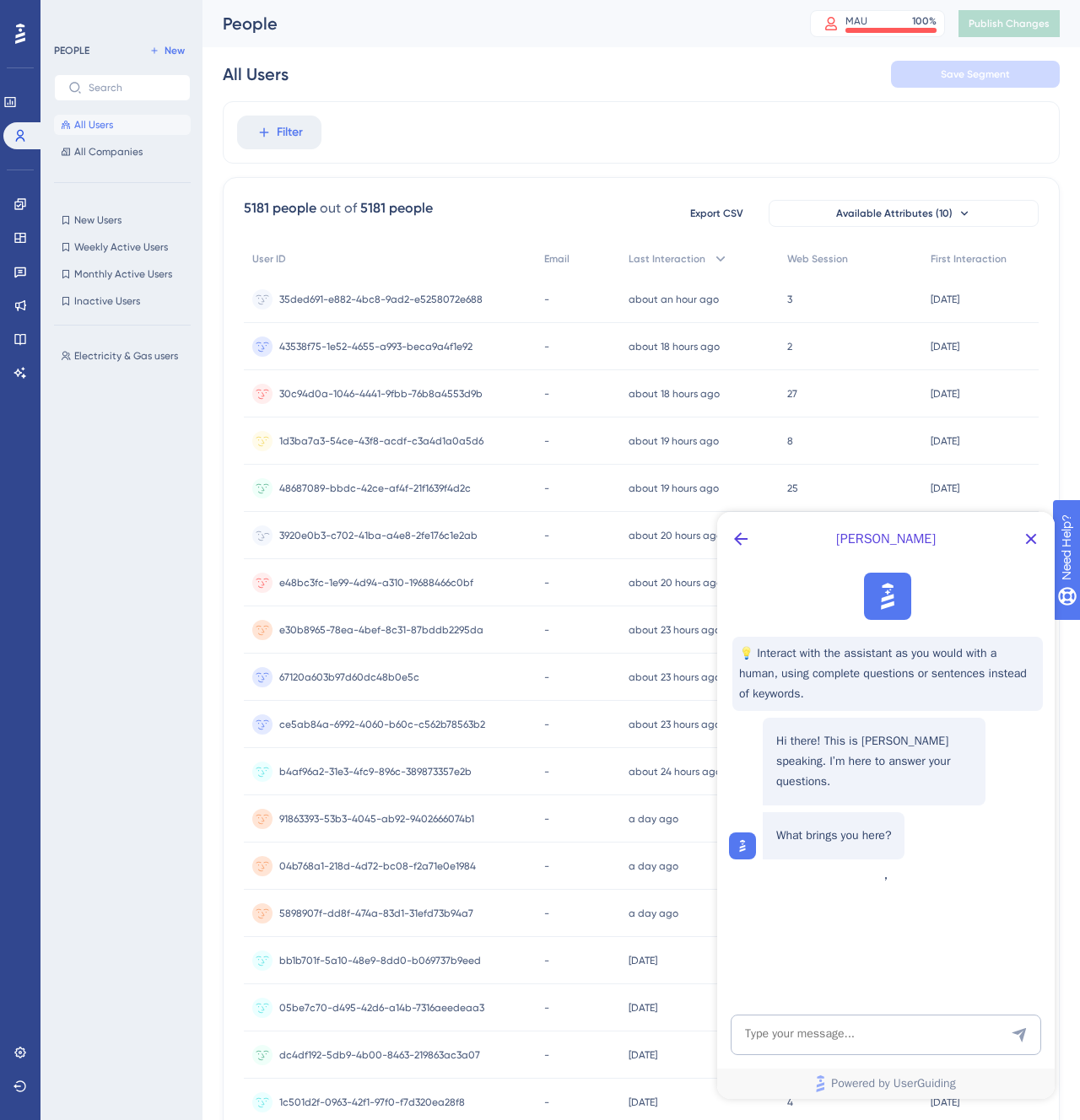 click on "about 20 hours ago [DATE] 13:37" at bounding box center (699, 536) 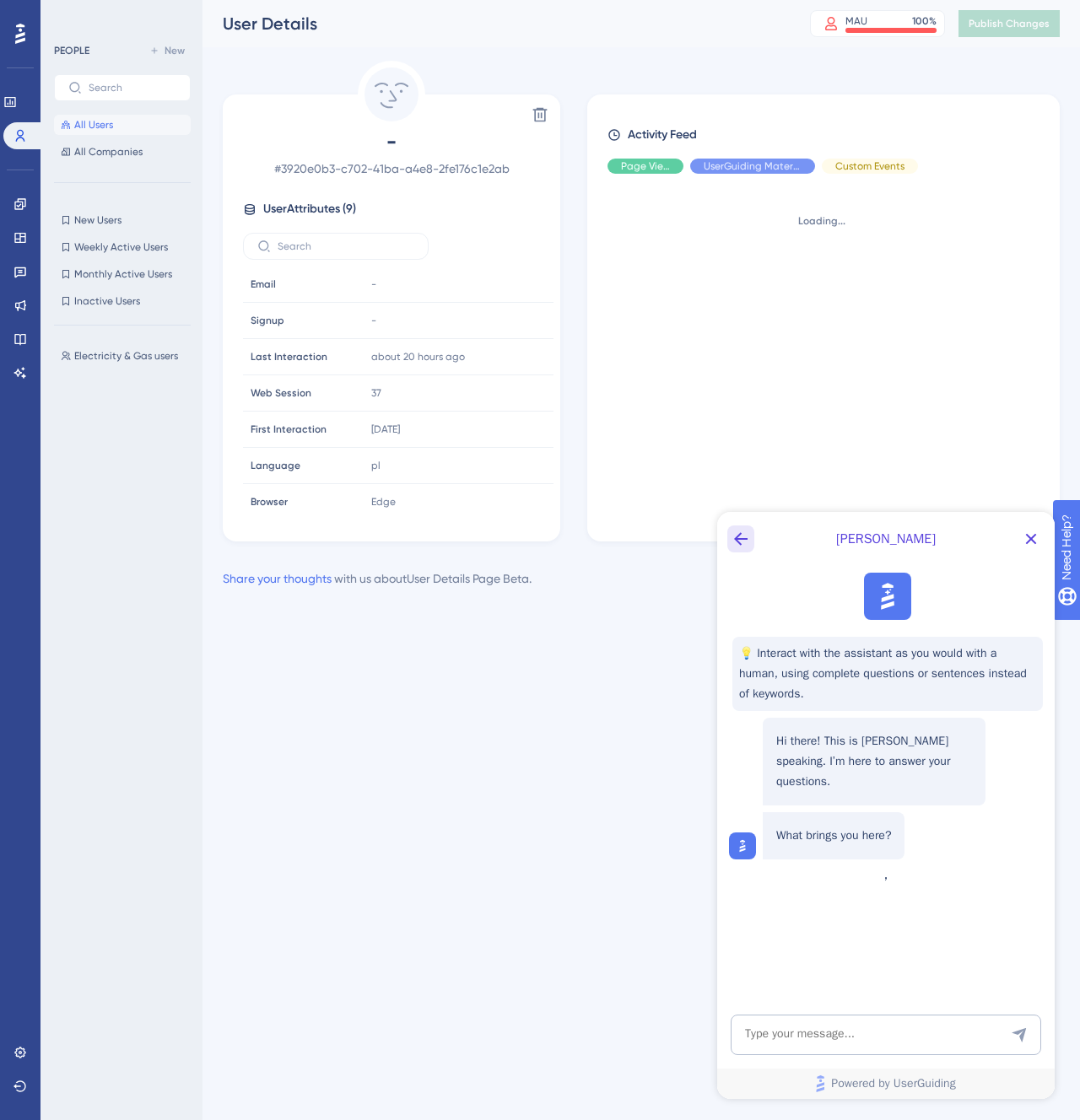 click 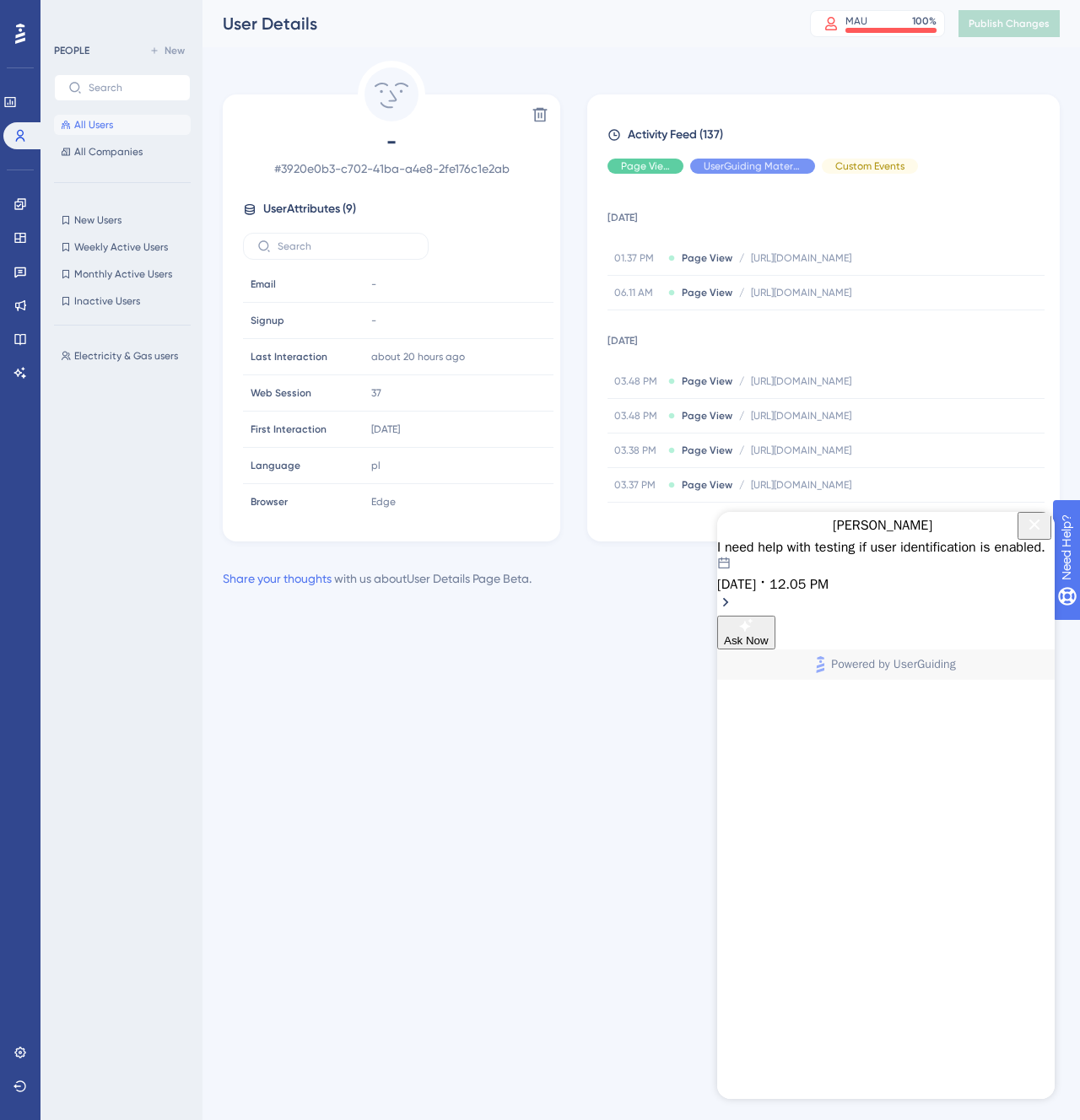 click on "12.05 PM" at bounding box center (799, 584) 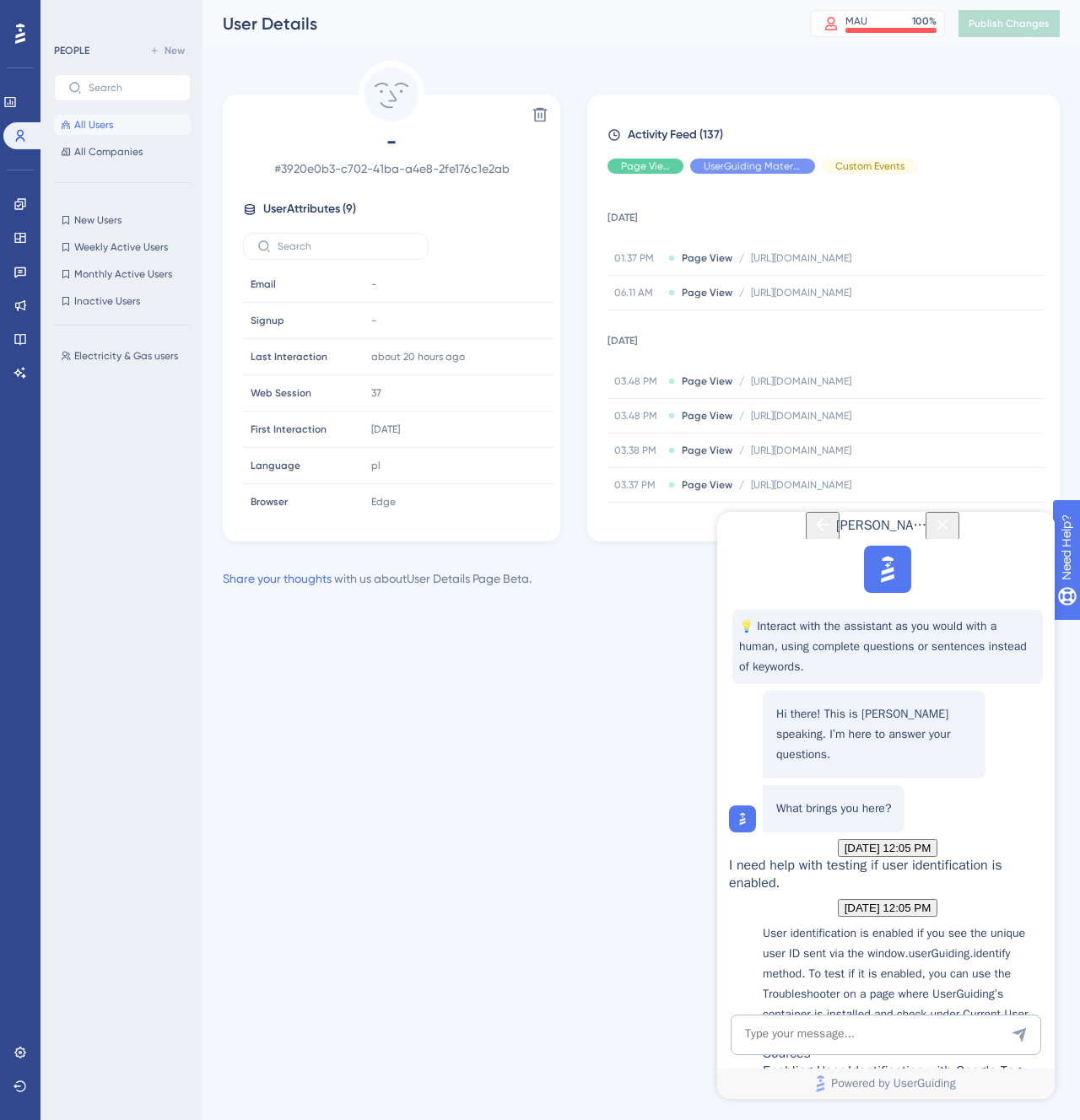 scroll, scrollTop: 3077, scrollLeft: 0, axis: vertical 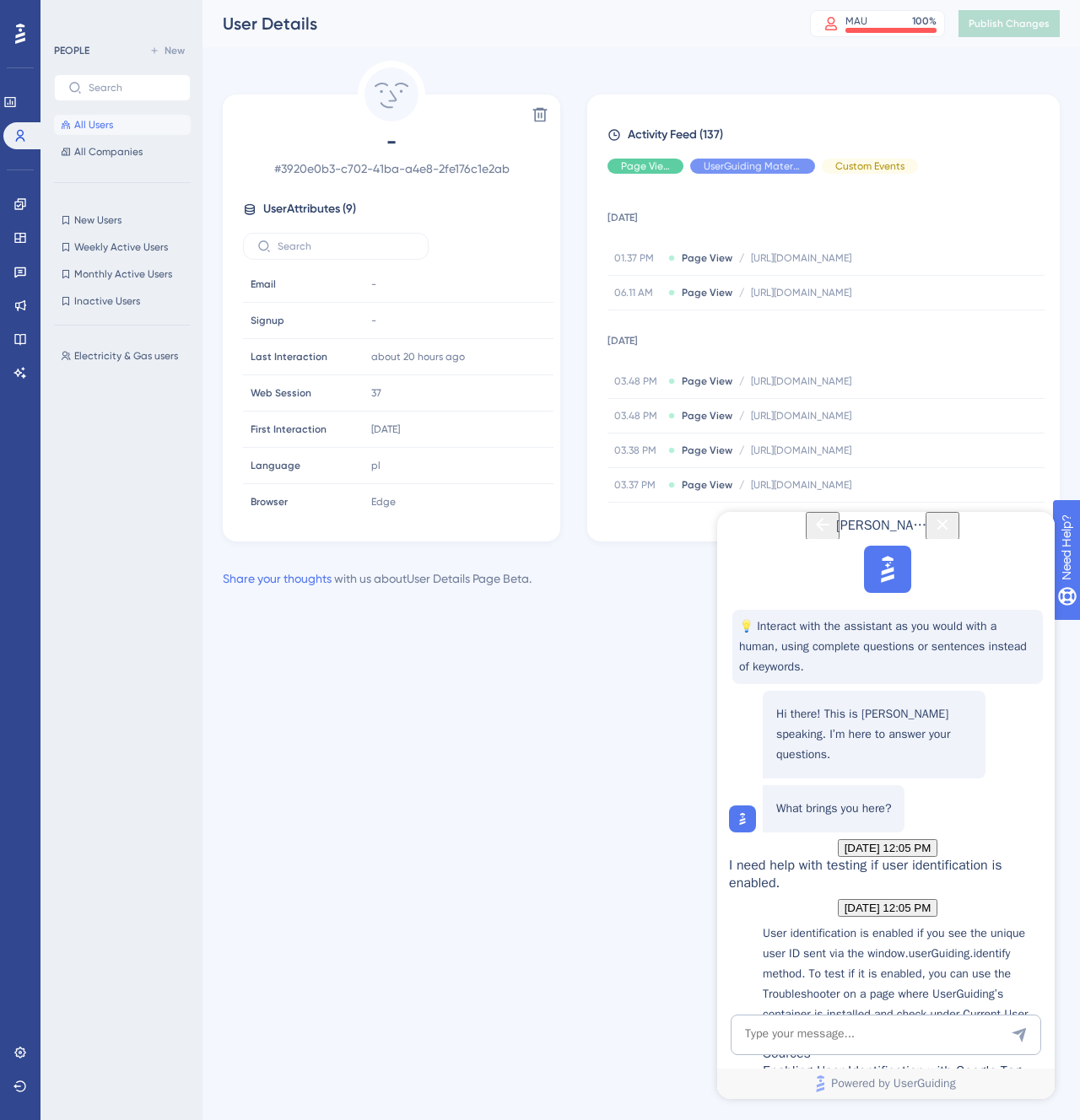 click on "Talk to a person" at bounding box center (874, 3073) 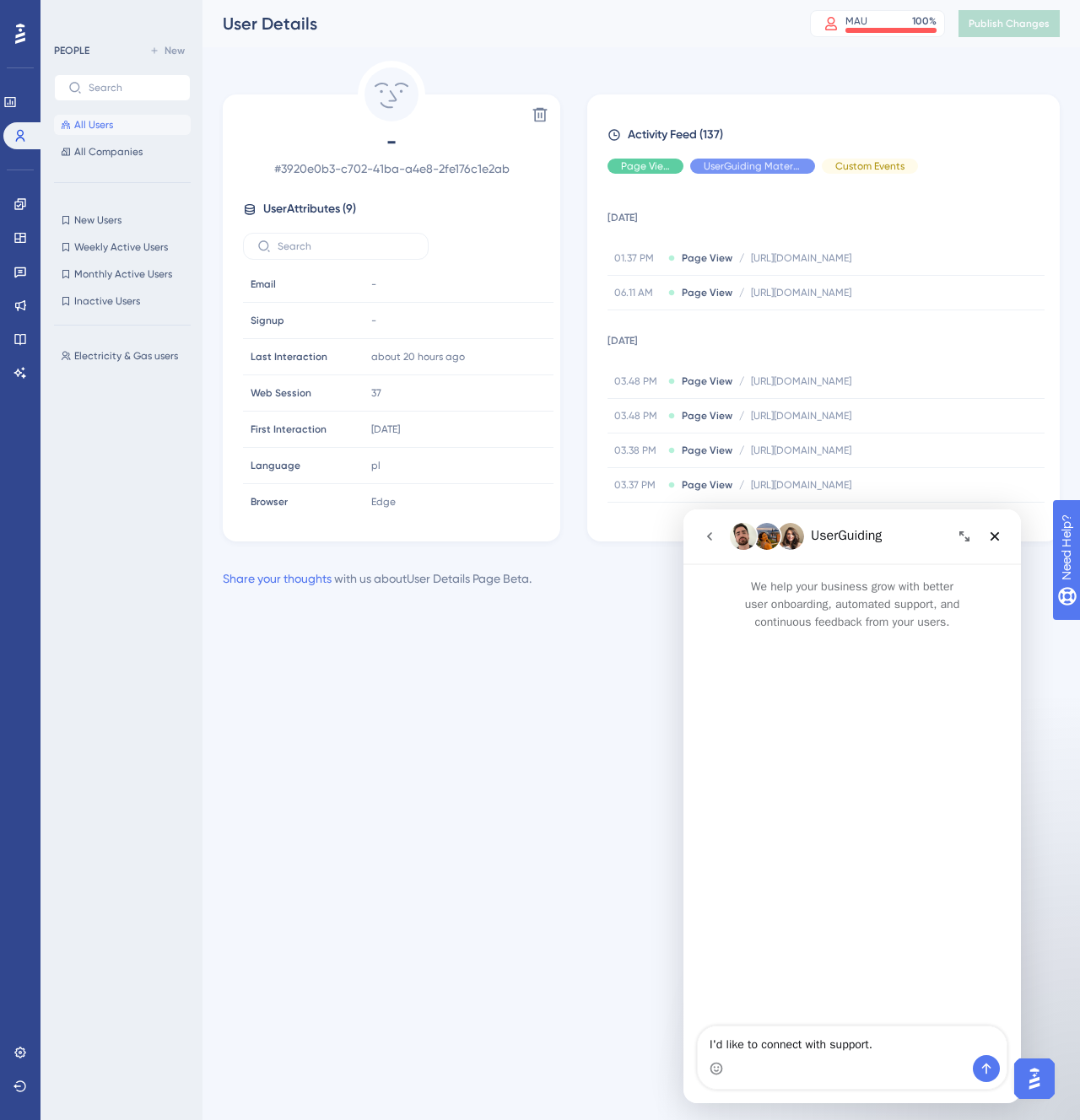 scroll, scrollTop: 0, scrollLeft: 0, axis: both 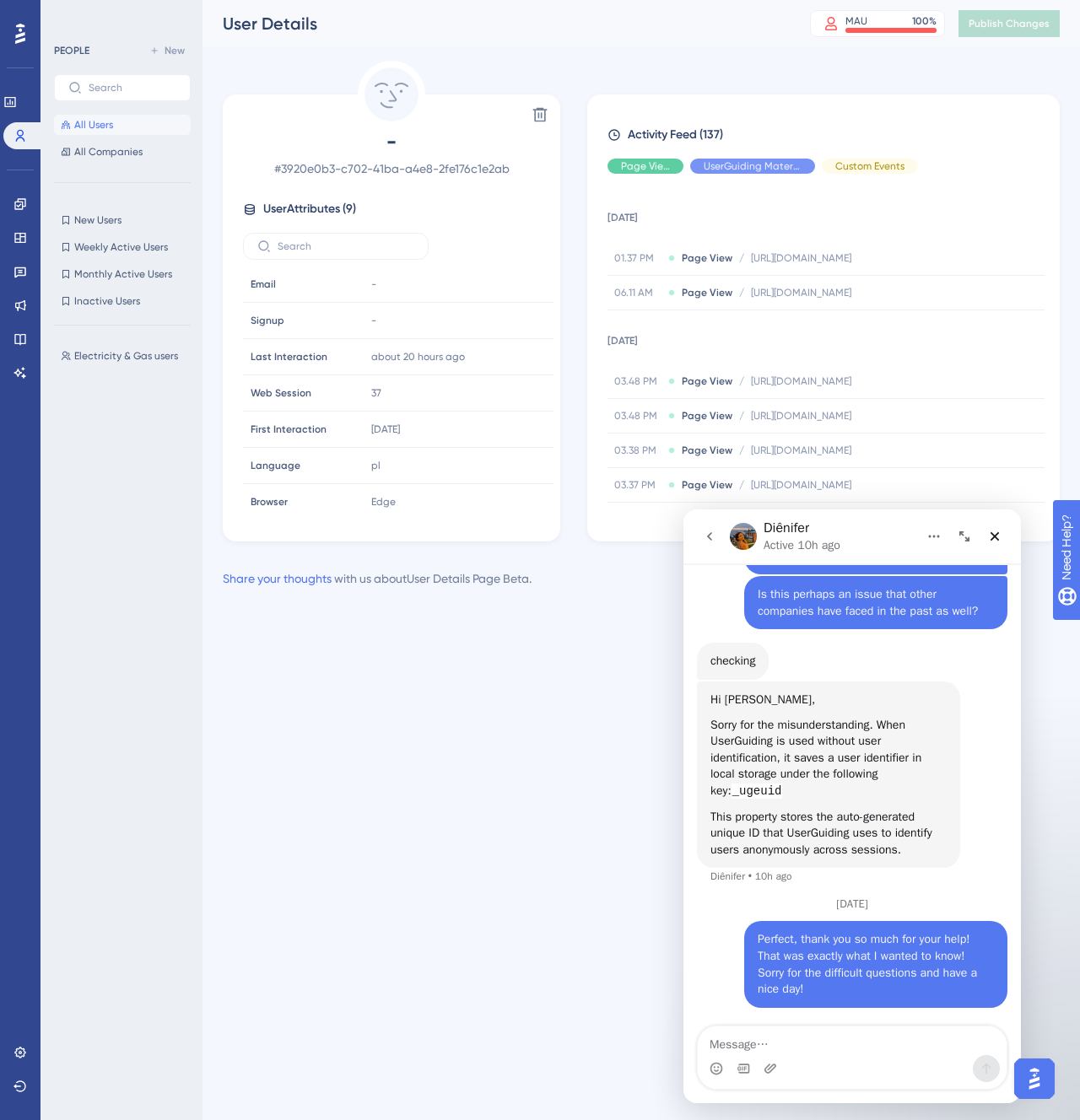 click at bounding box center (852, 1041) 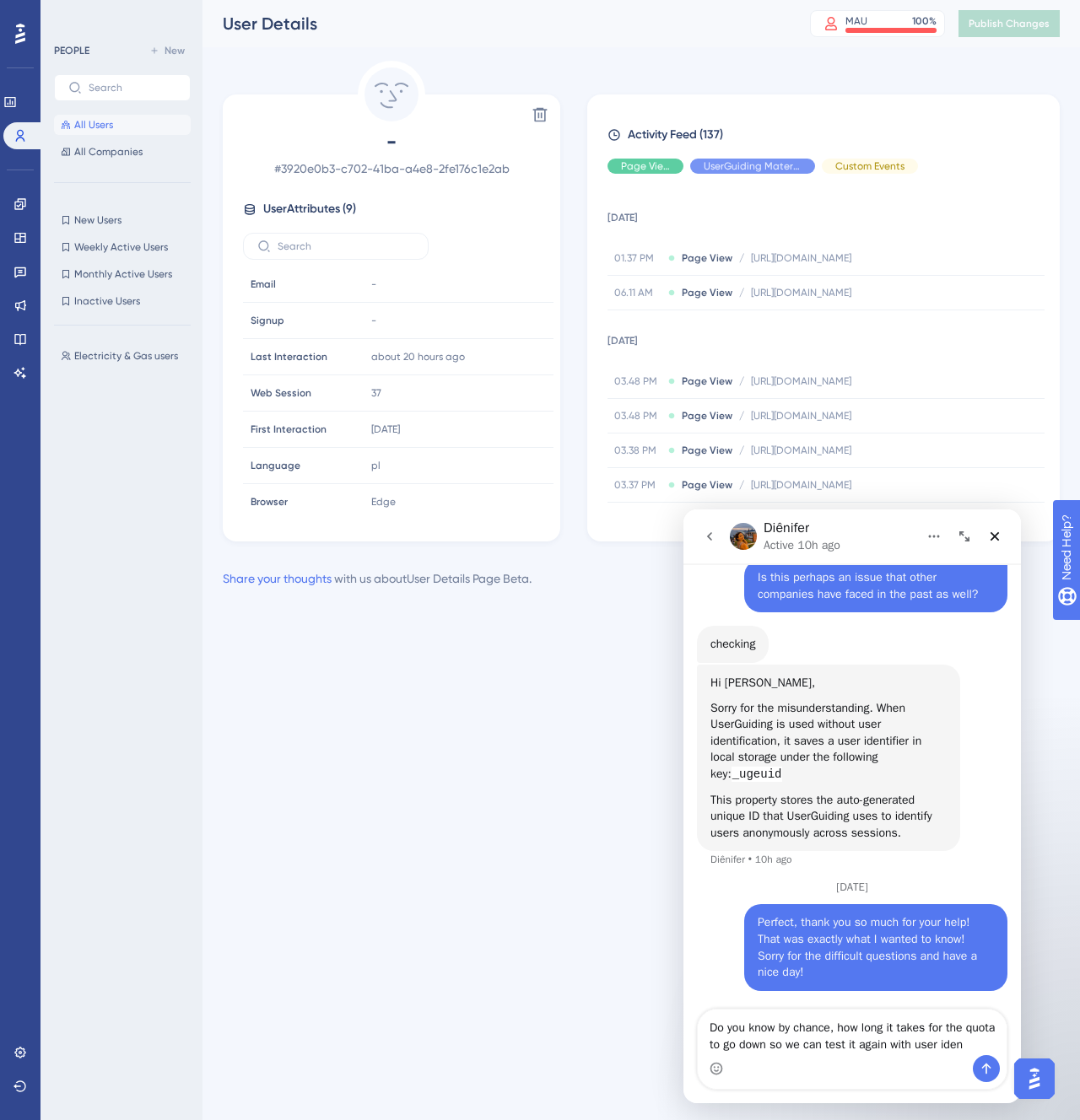 scroll, scrollTop: 3465, scrollLeft: 0, axis: vertical 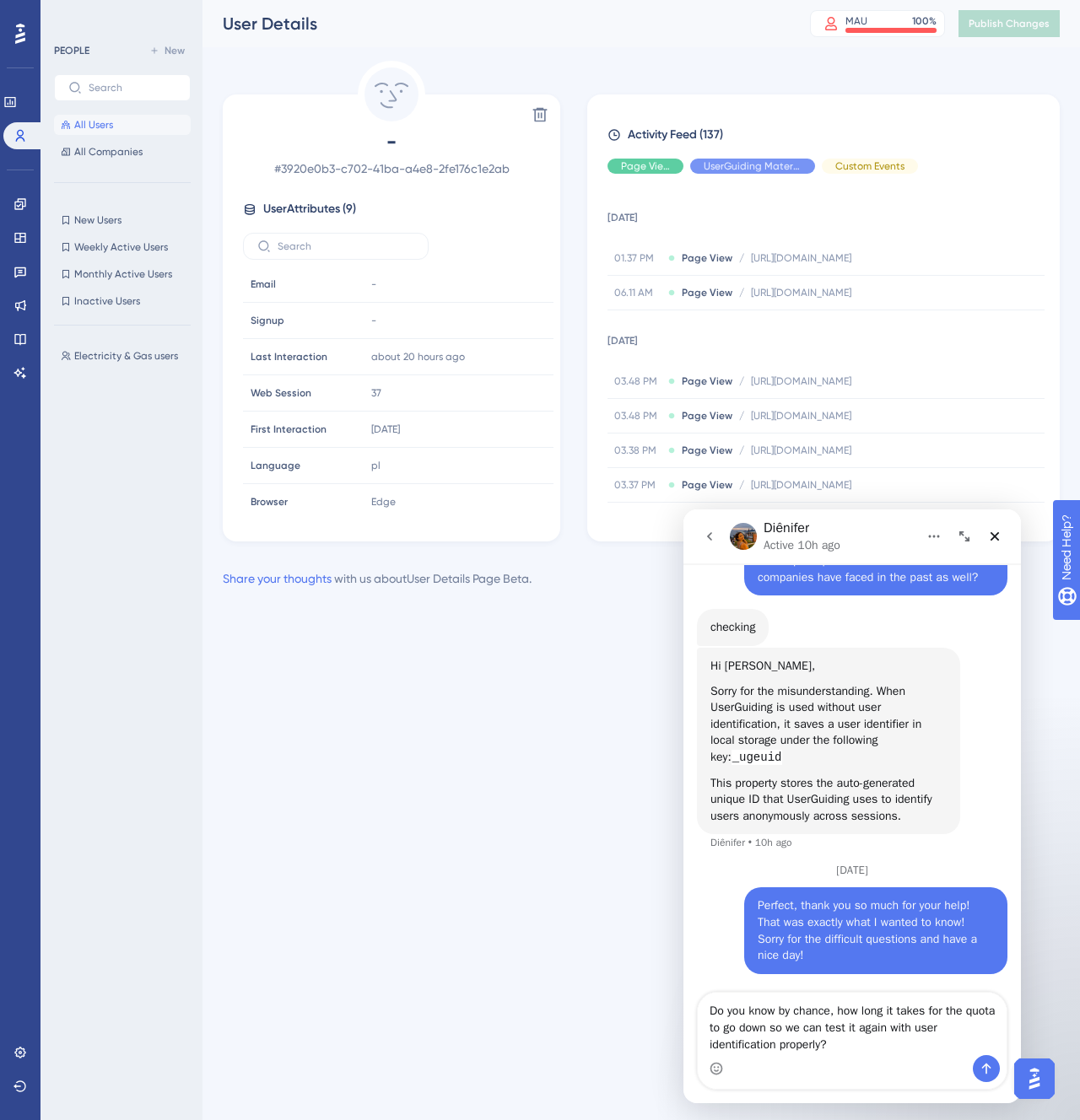 type on "Do you know by chance, how long it takes for the quota to go down so we can test it again with user identification properly?" 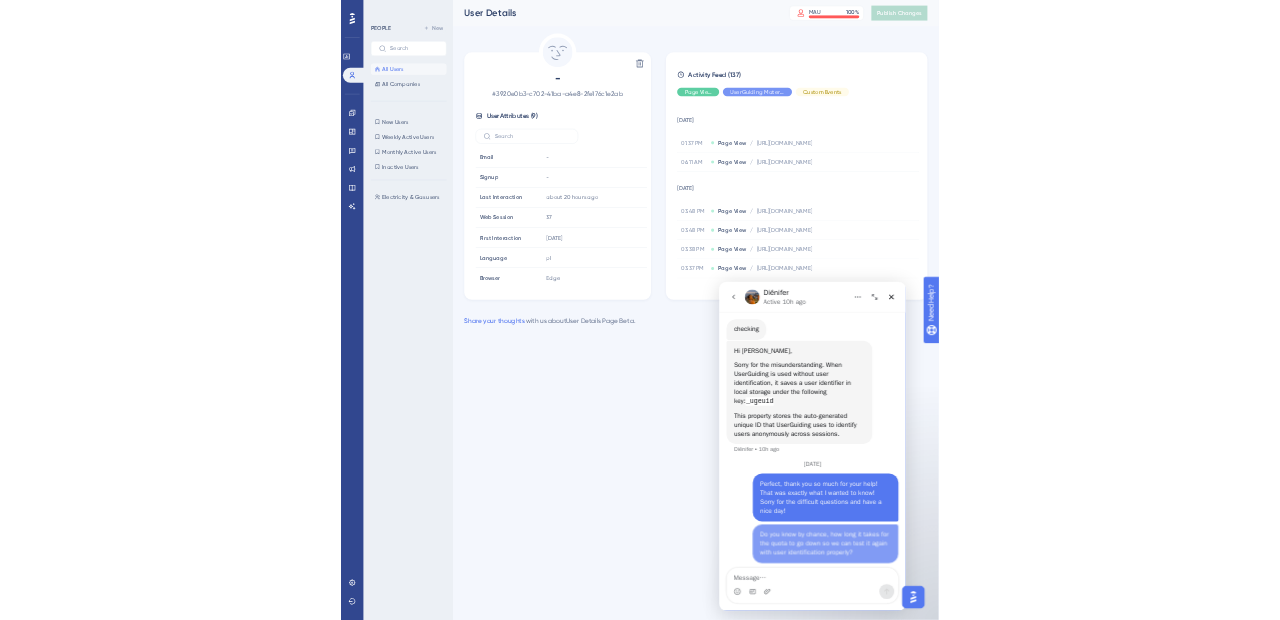 scroll, scrollTop: 4153, scrollLeft: 0, axis: vertical 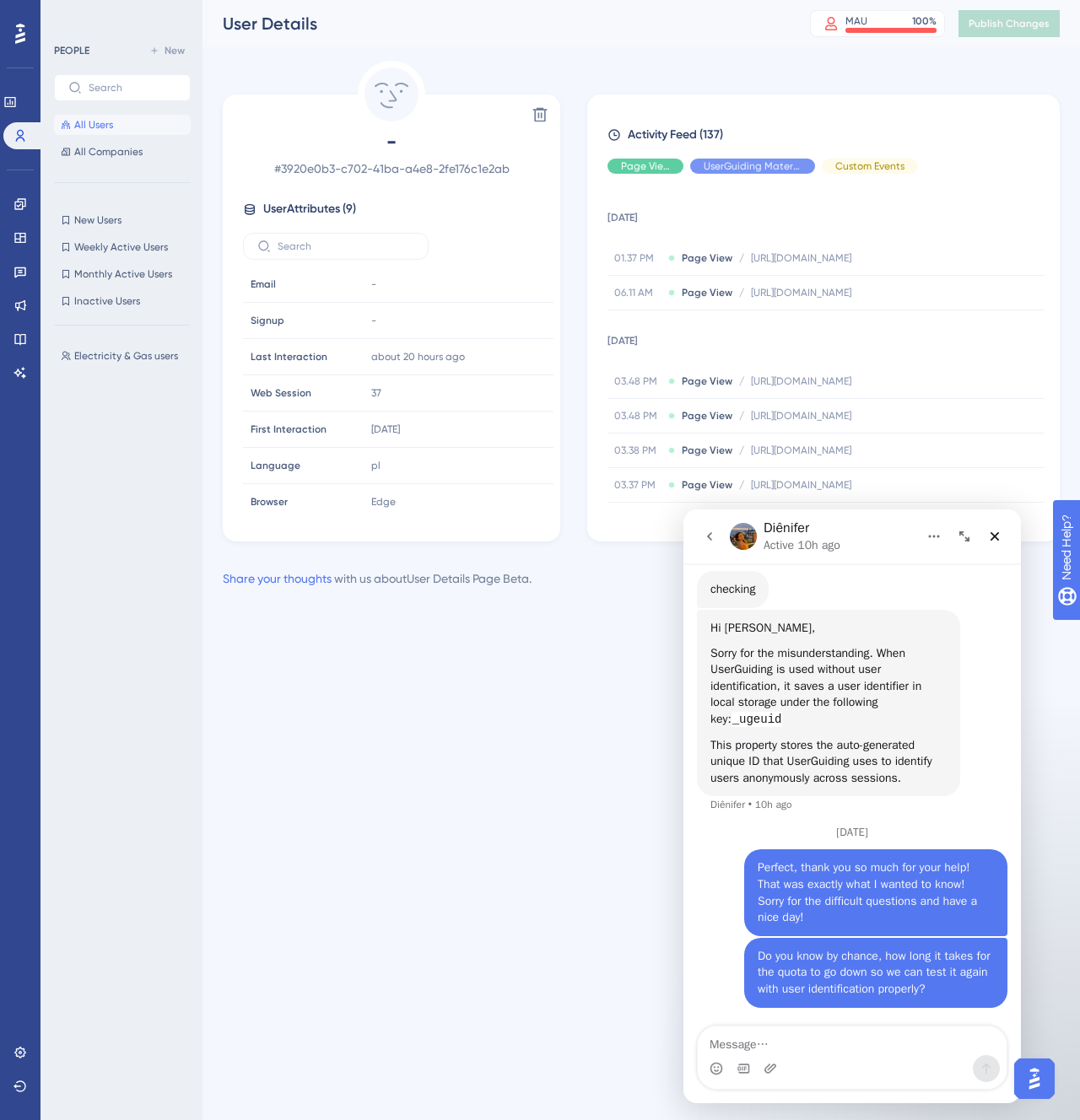 click on "All Users" at bounding box center [122, 125] 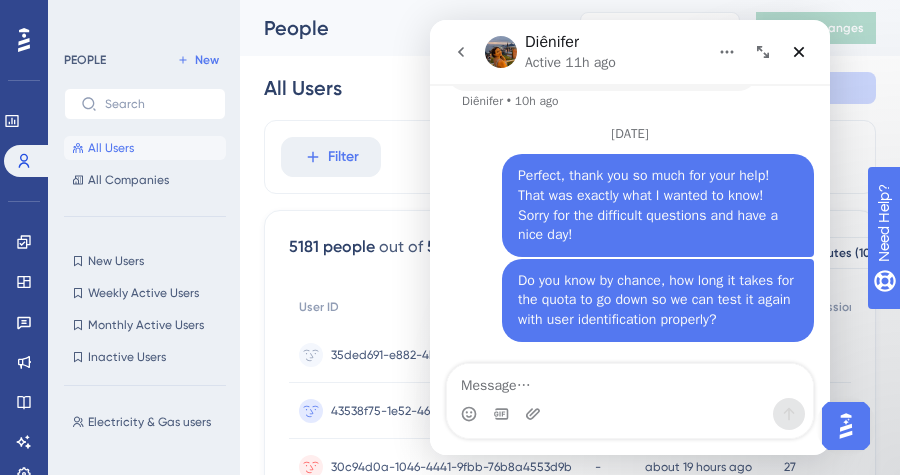 scroll, scrollTop: 4421, scrollLeft: 0, axis: vertical 